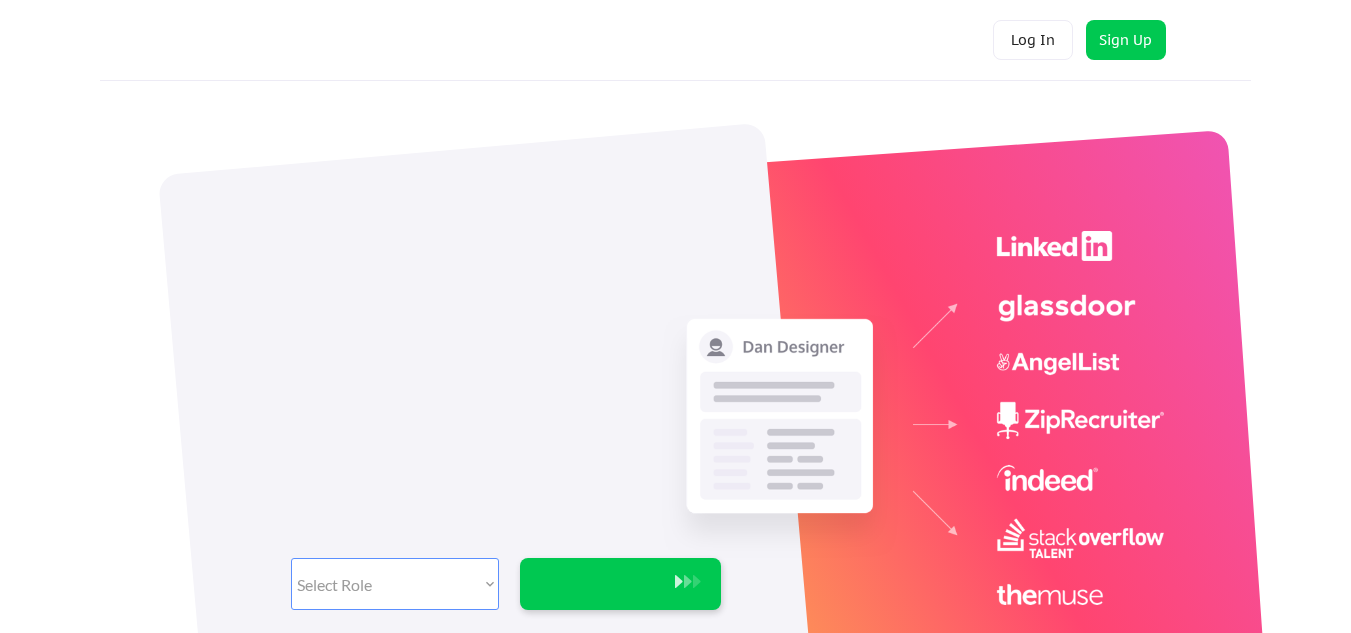 scroll, scrollTop: 0, scrollLeft: 0, axis: both 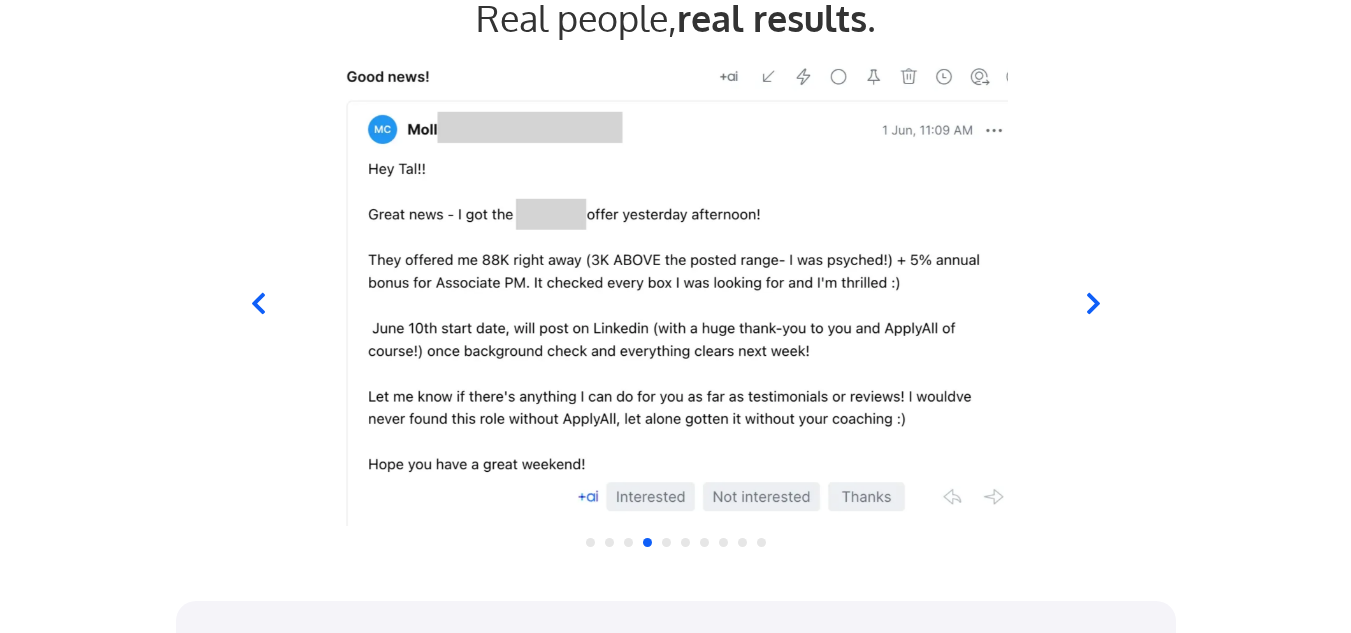 click at bounding box center (675, 291) 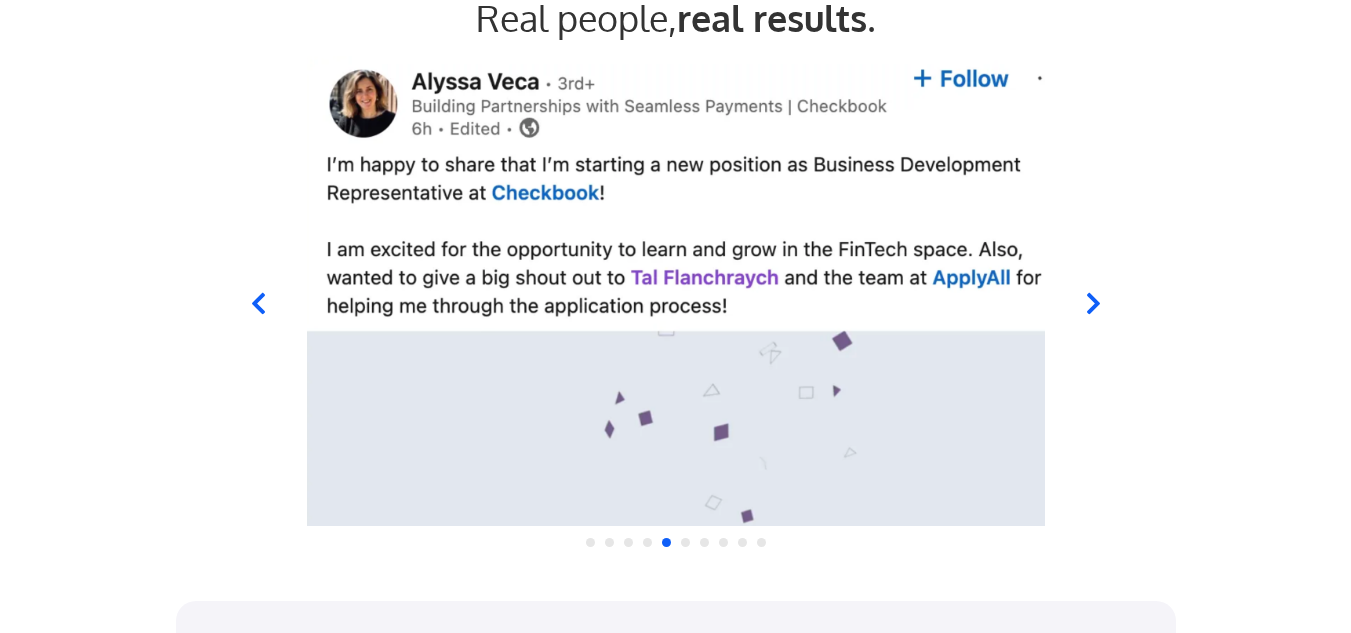 click at bounding box center (675, 291) 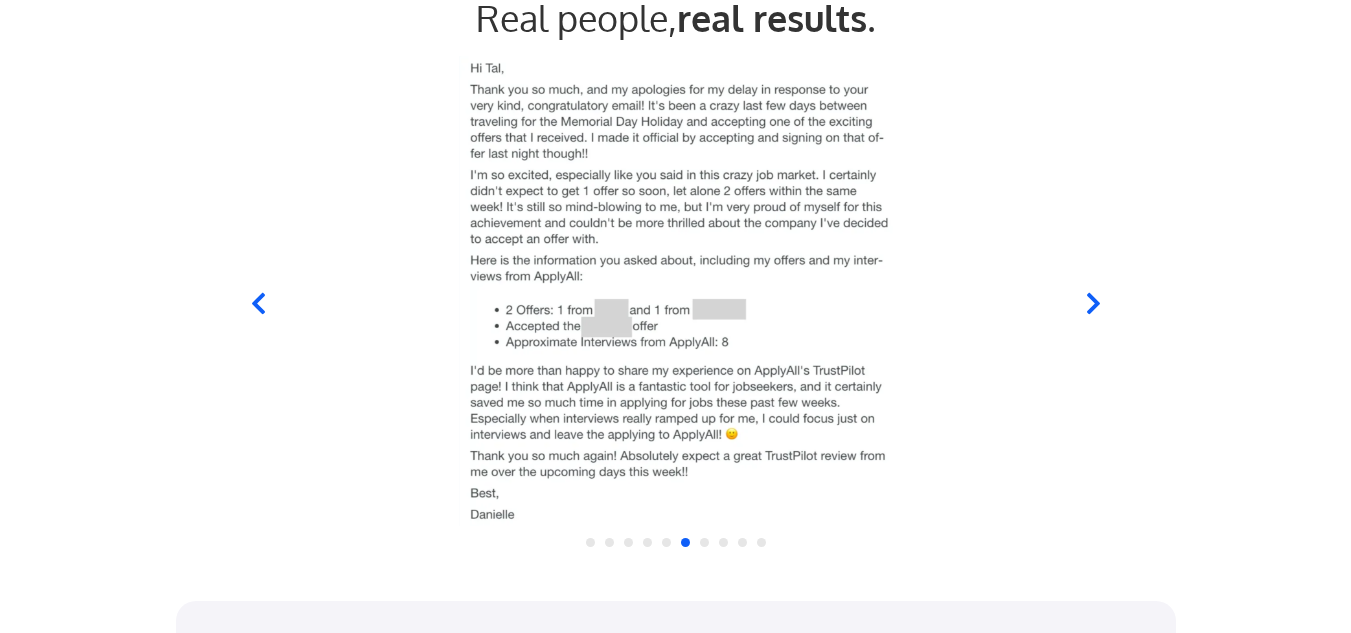 click 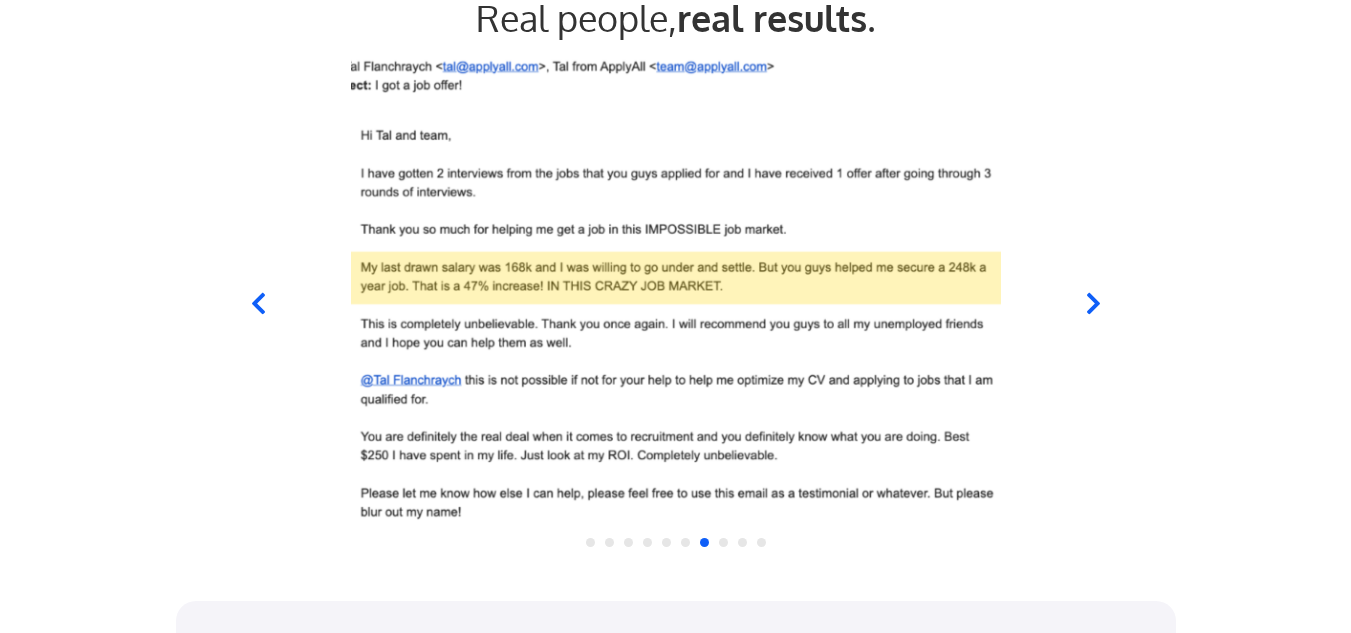 click 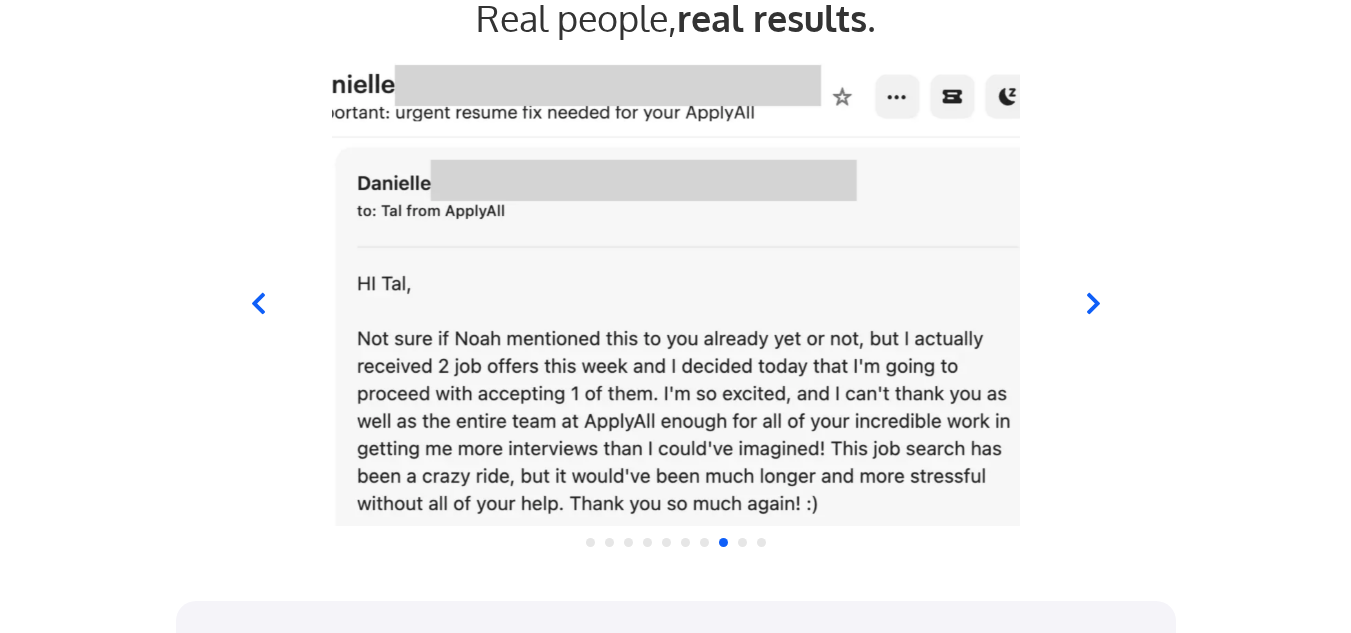 click 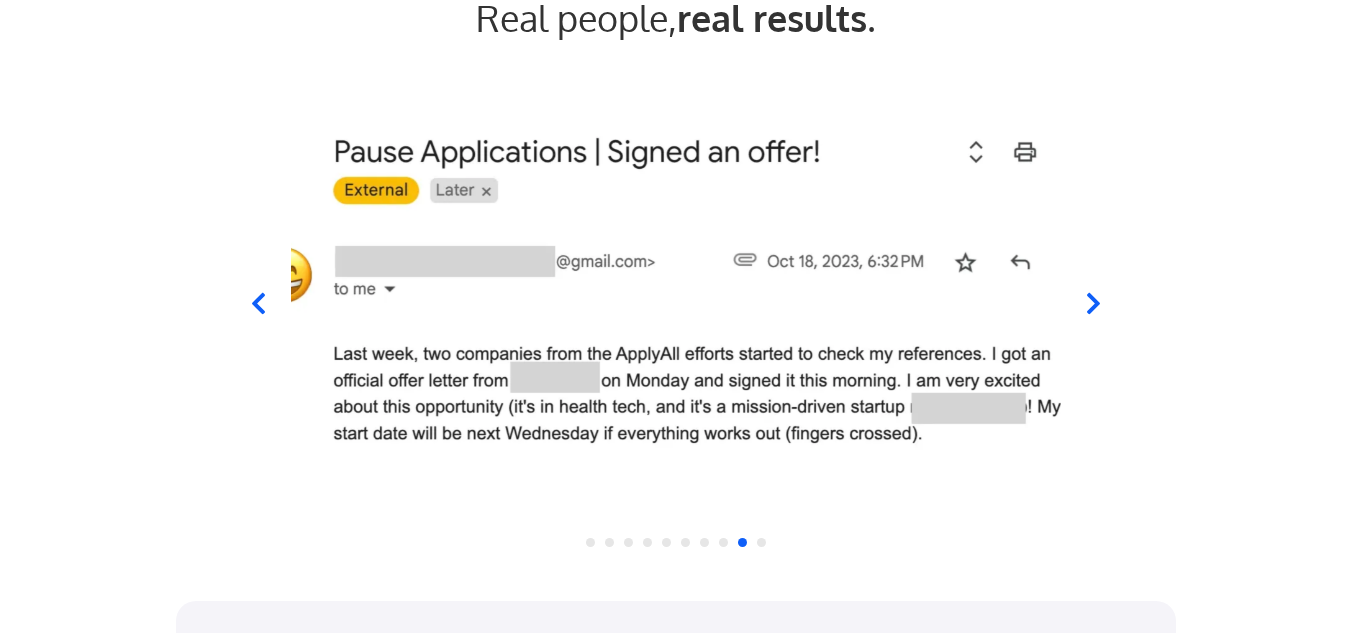 click 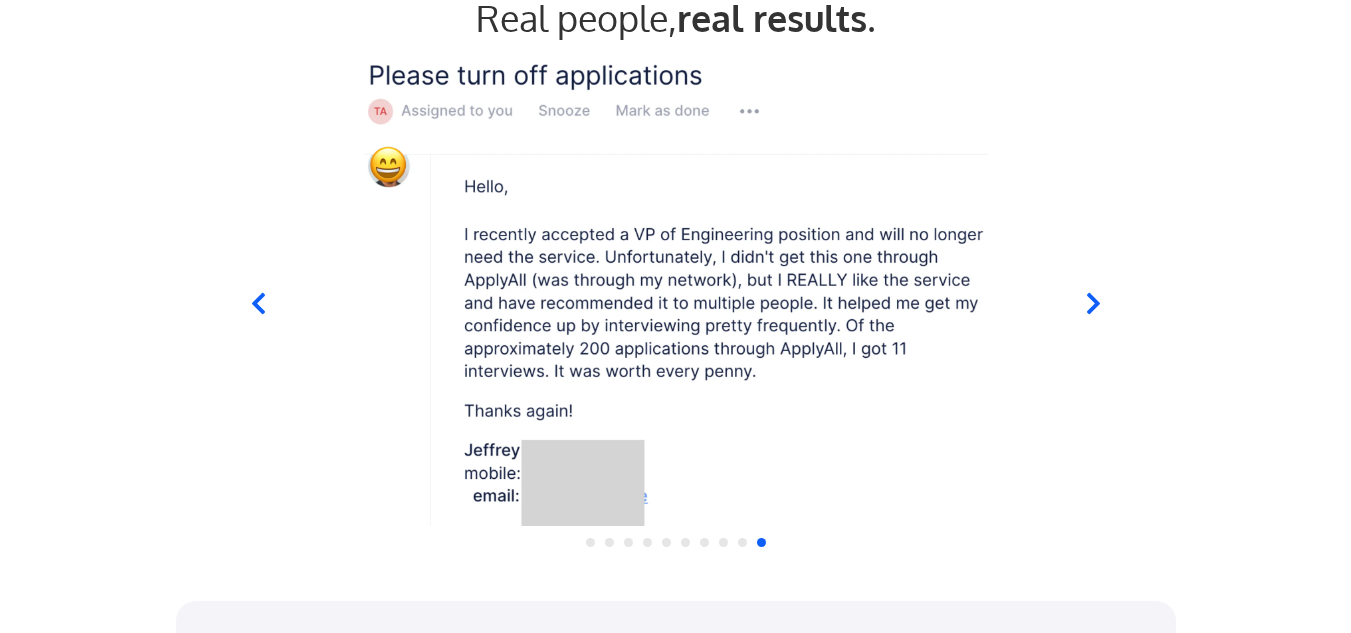 click 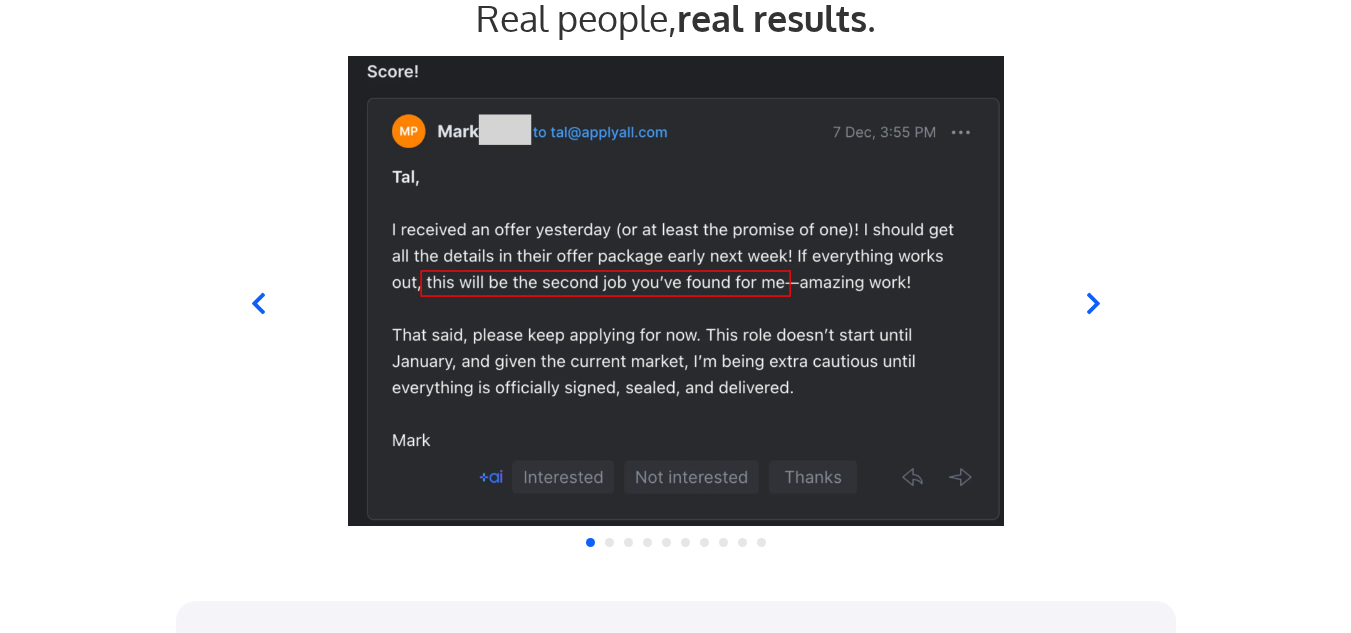 click 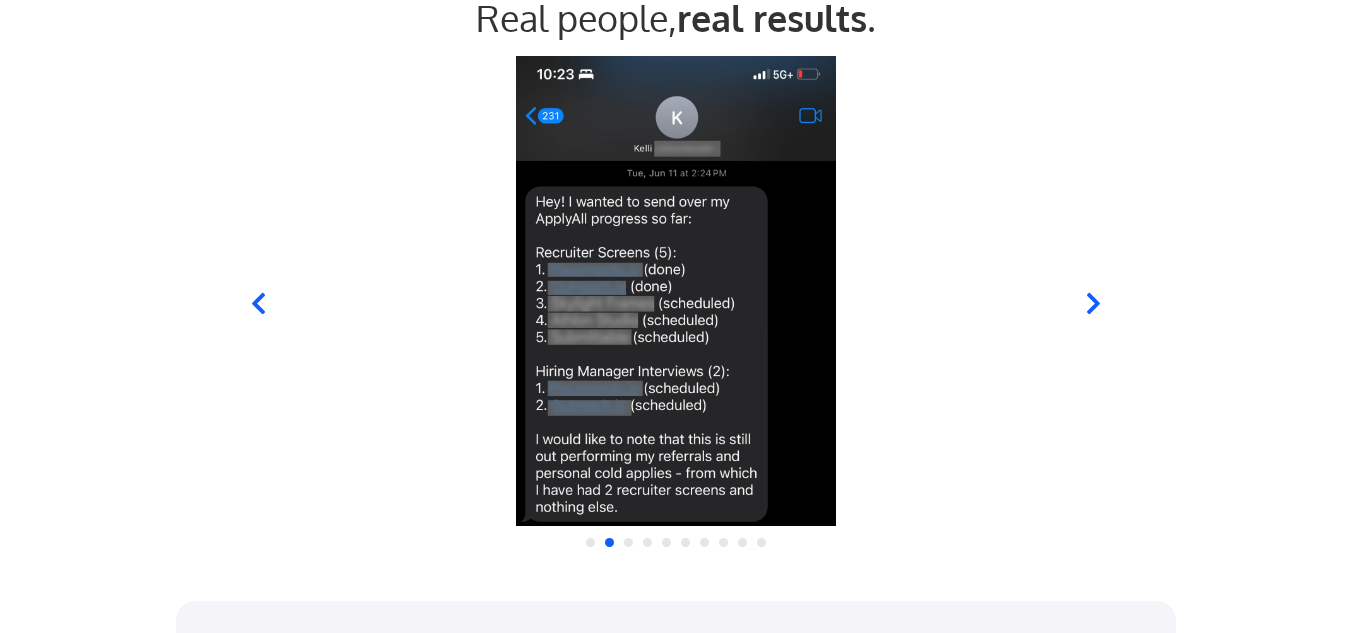 click 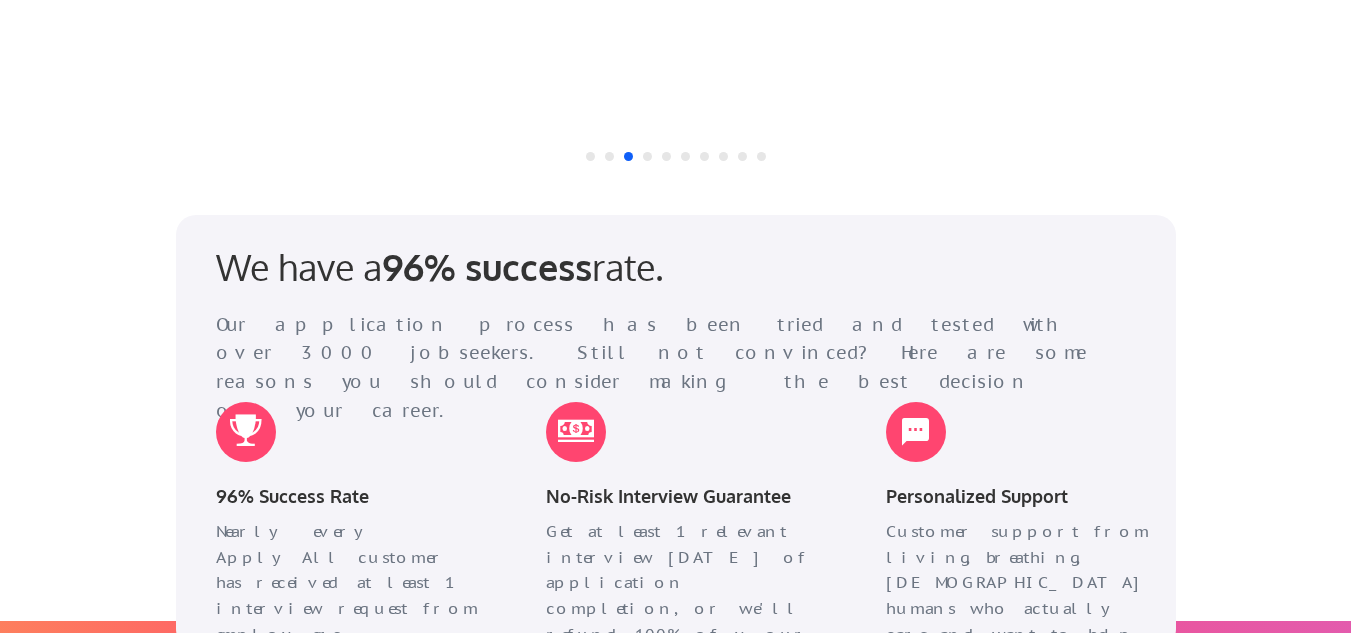 scroll, scrollTop: 2404, scrollLeft: 0, axis: vertical 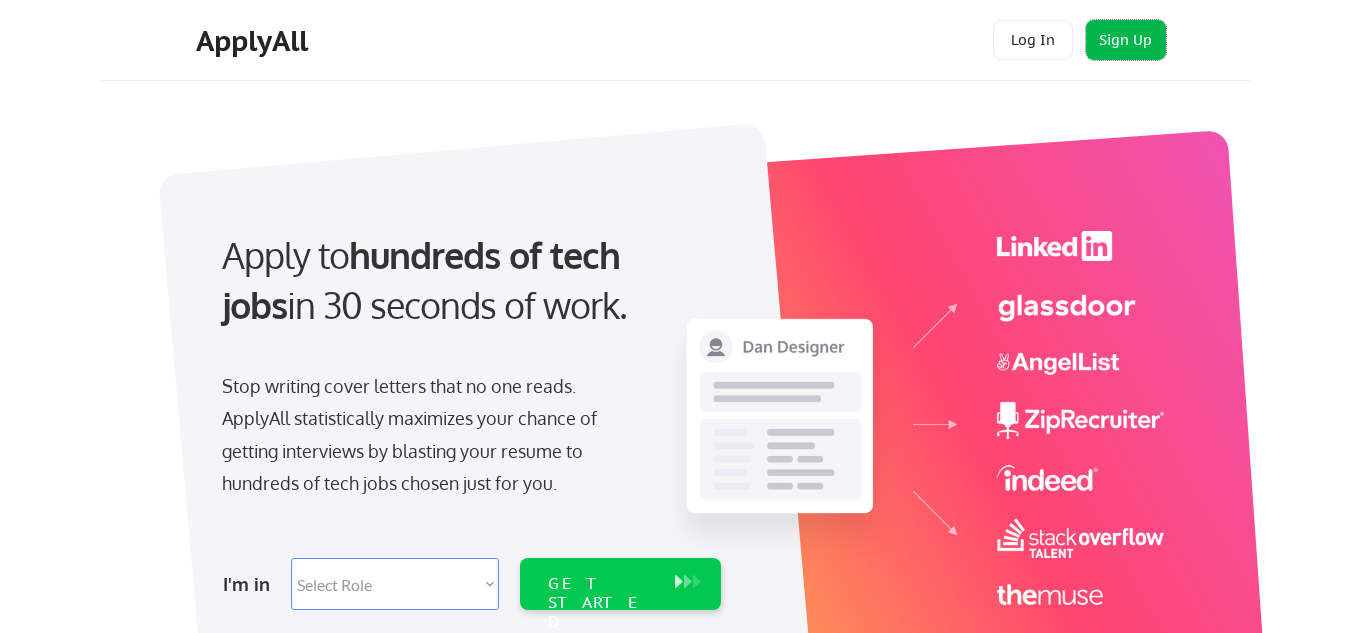 click on "Sign Up" at bounding box center (1126, 40) 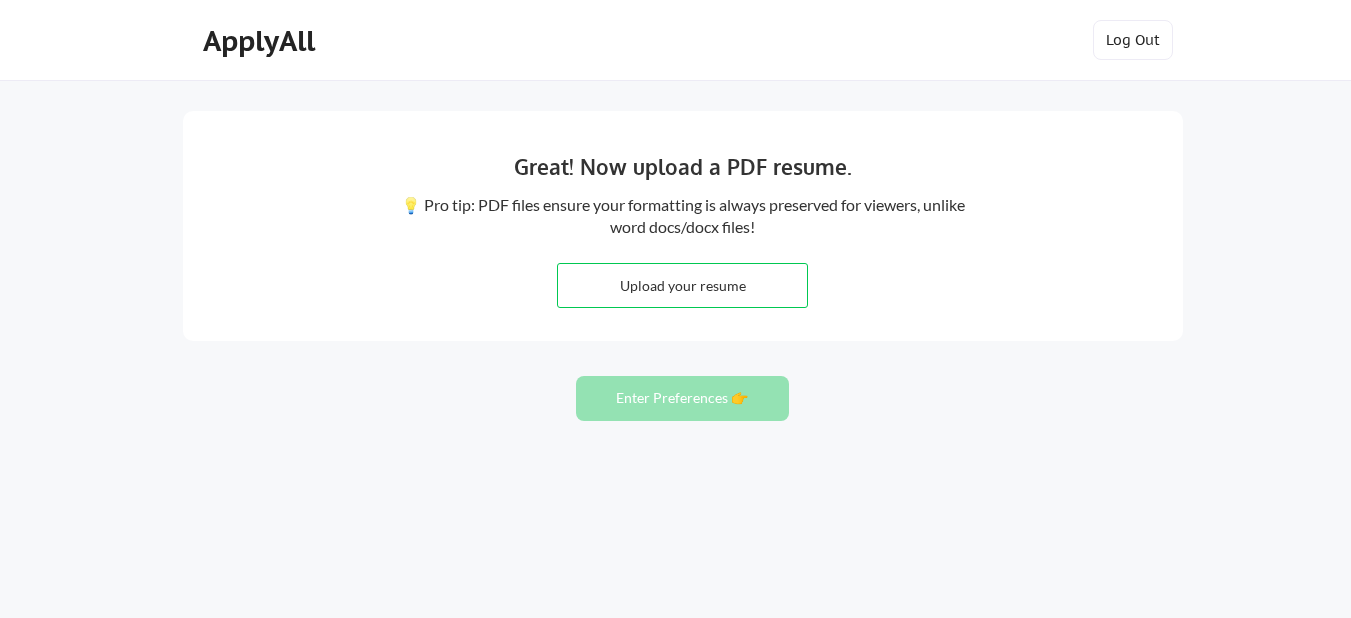scroll, scrollTop: 0, scrollLeft: 0, axis: both 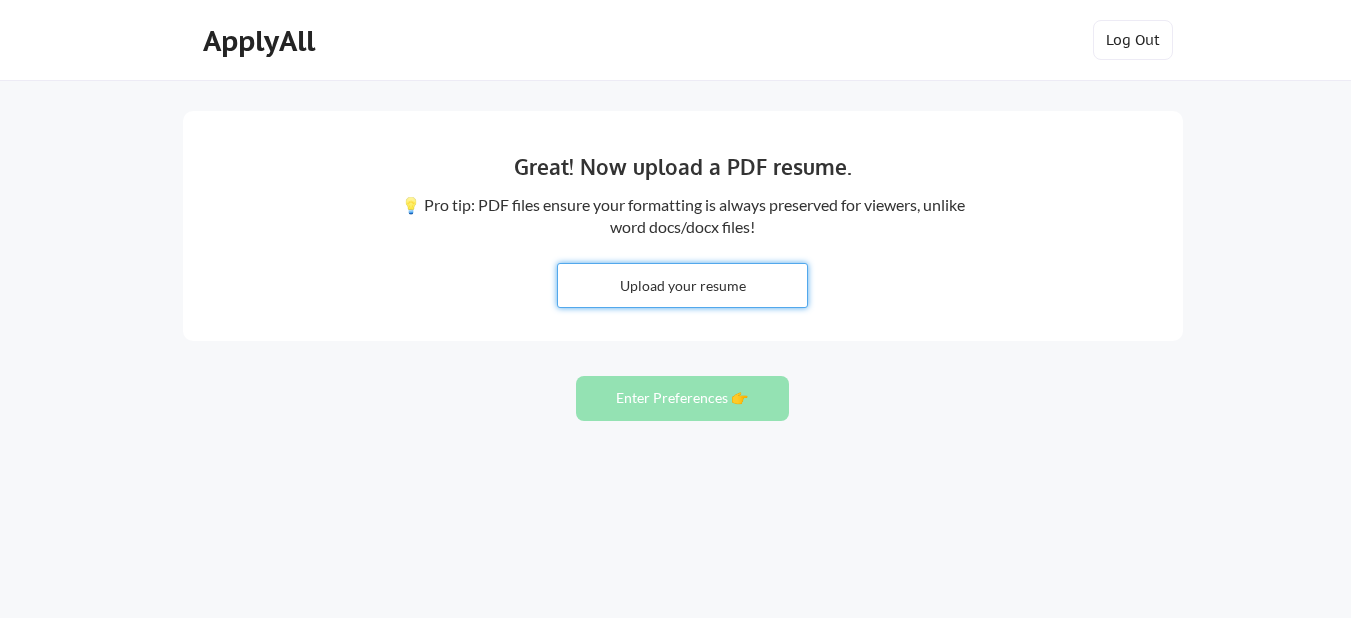 click at bounding box center (682, 285) 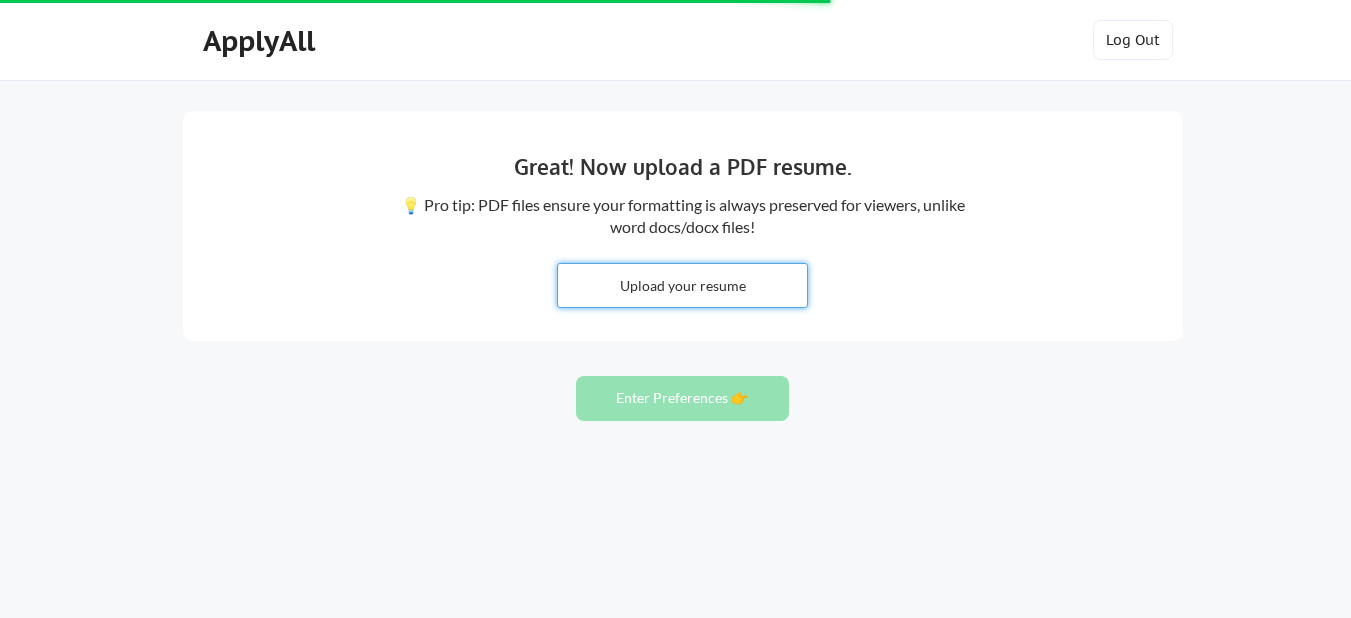 click on "Enter Preferences  👉" at bounding box center (682, 398) 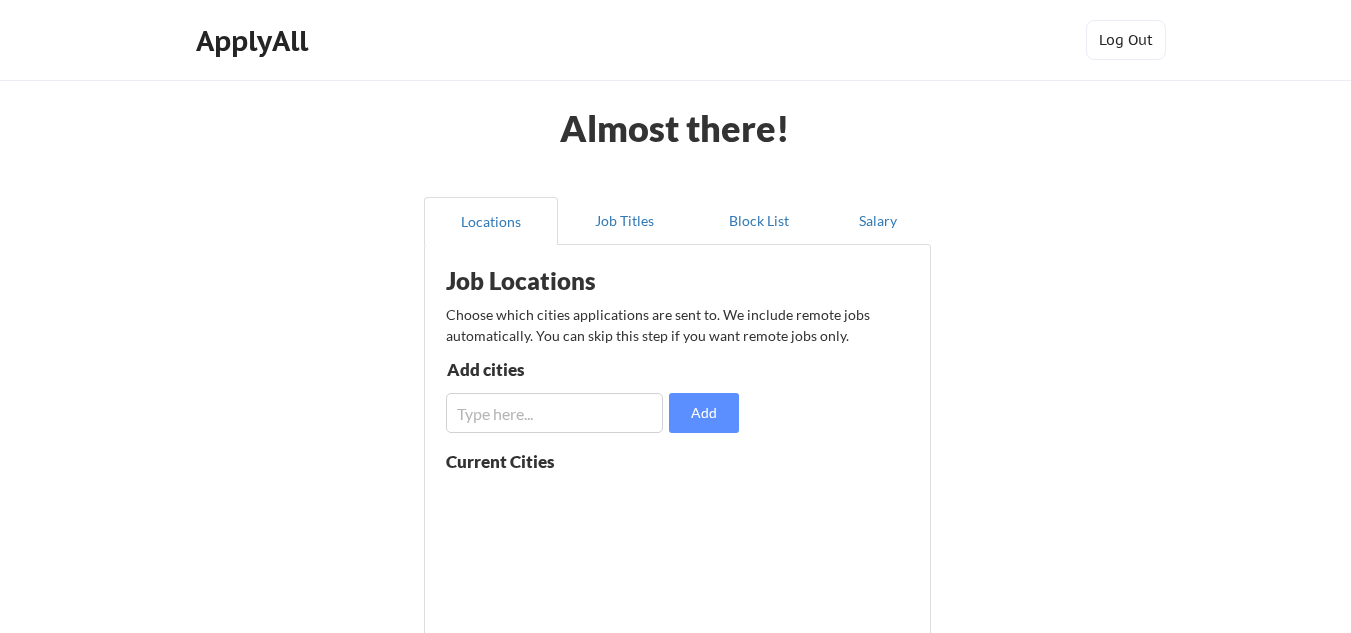 scroll, scrollTop: 0, scrollLeft: 0, axis: both 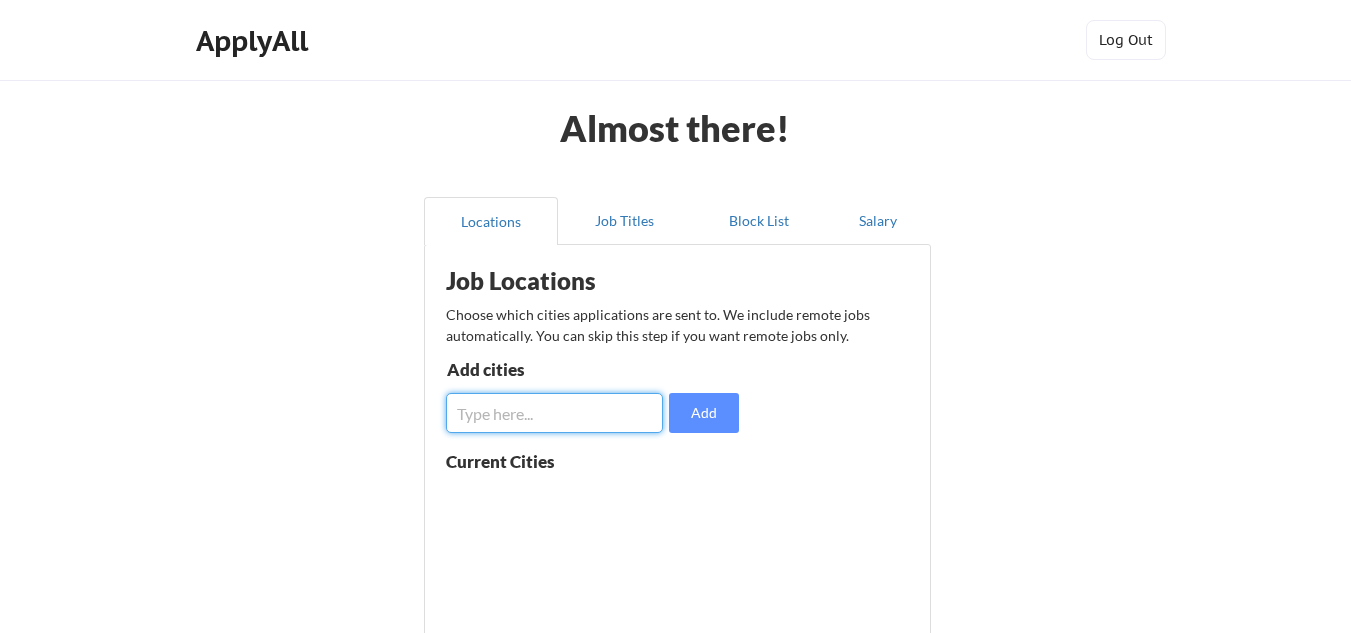 click at bounding box center (554, 413) 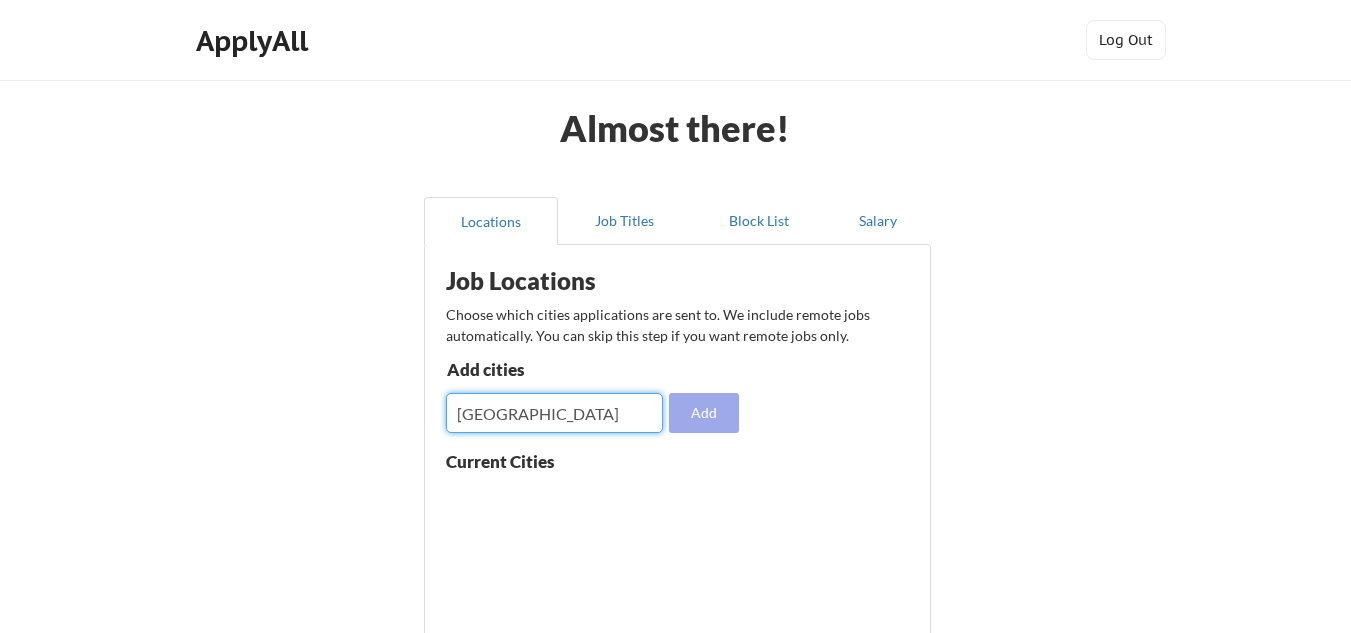 type on "chicago" 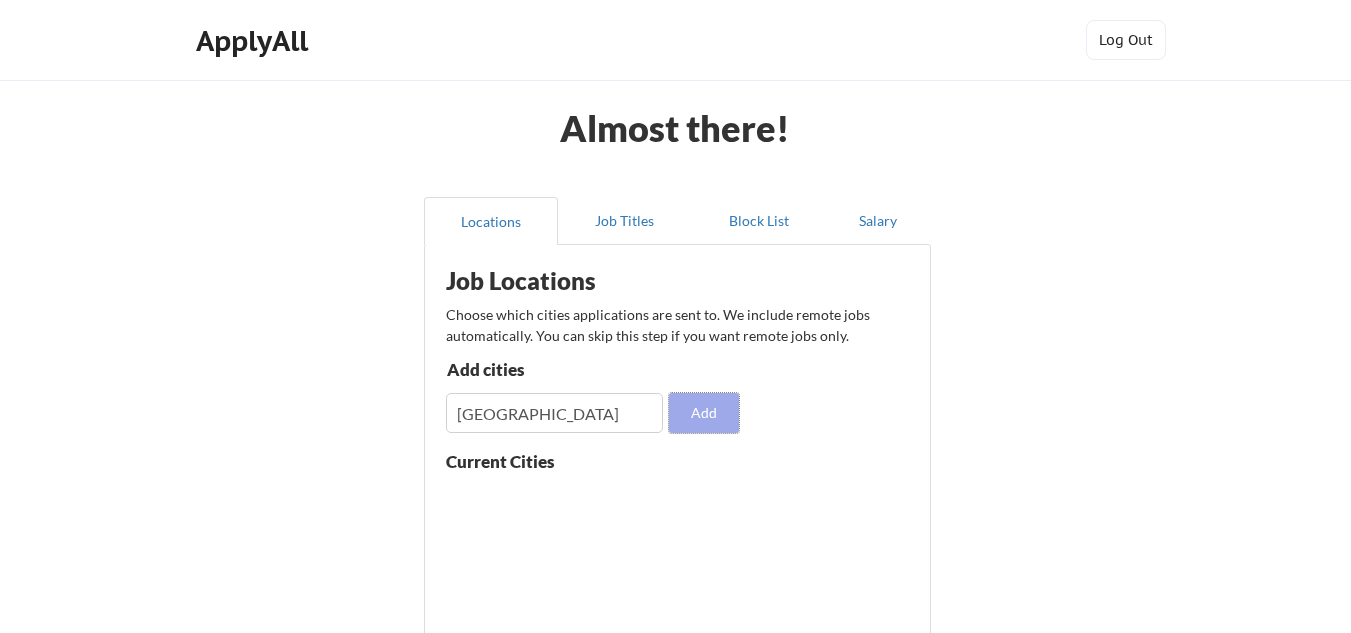 click on "Add" at bounding box center [704, 413] 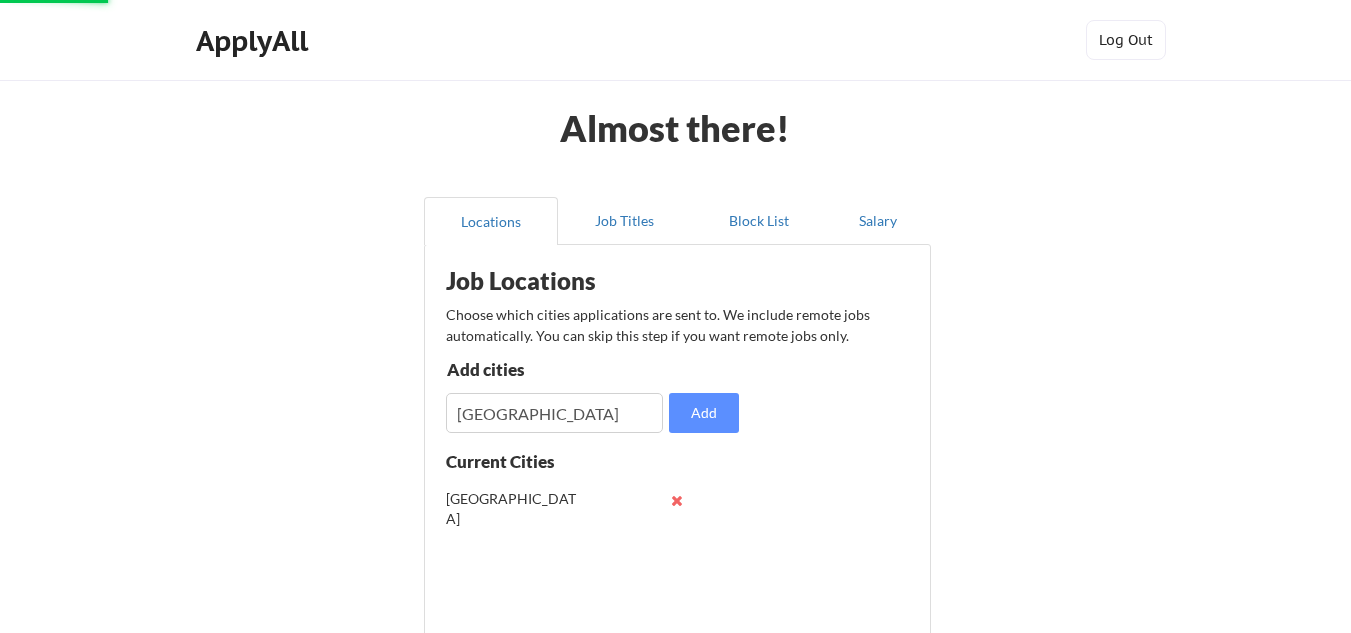 type 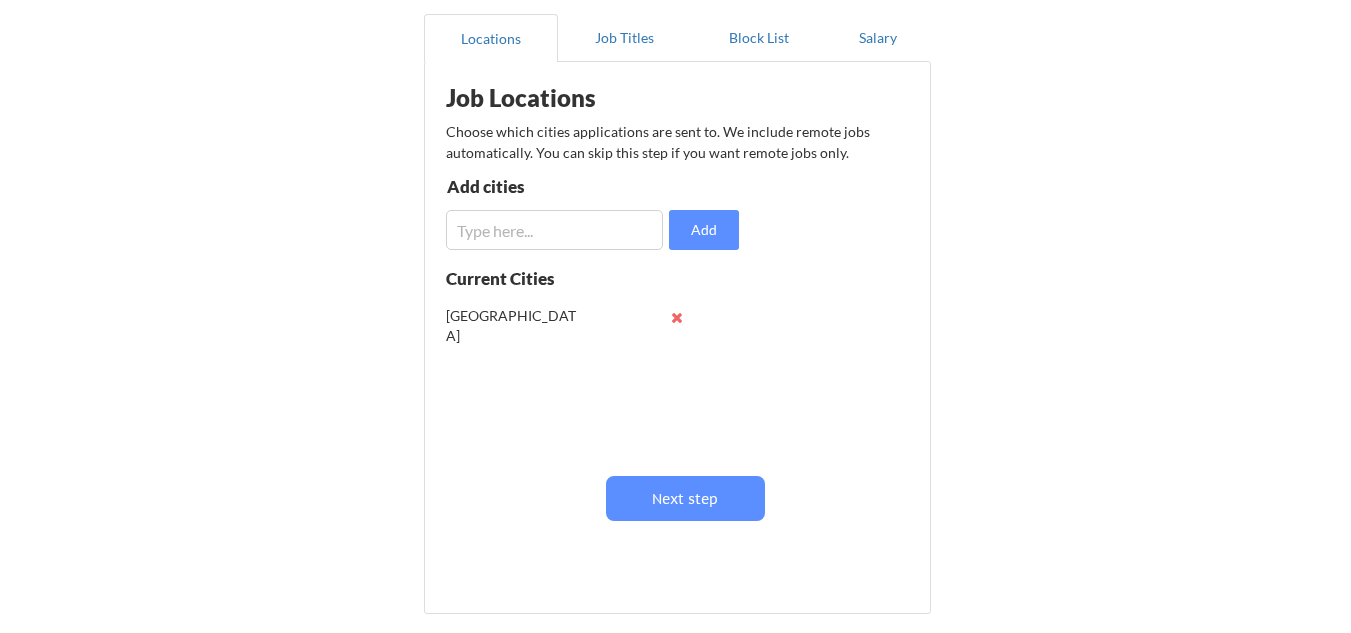 scroll, scrollTop: 186, scrollLeft: 0, axis: vertical 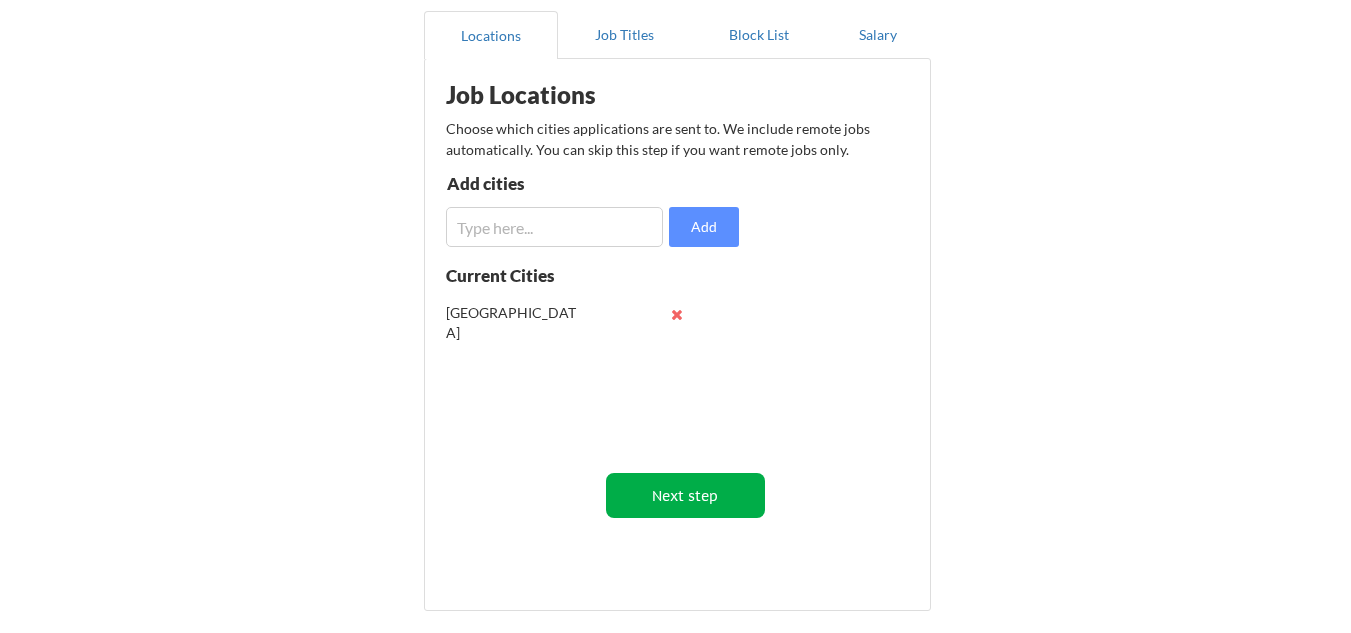 click on "Next step" at bounding box center [685, 495] 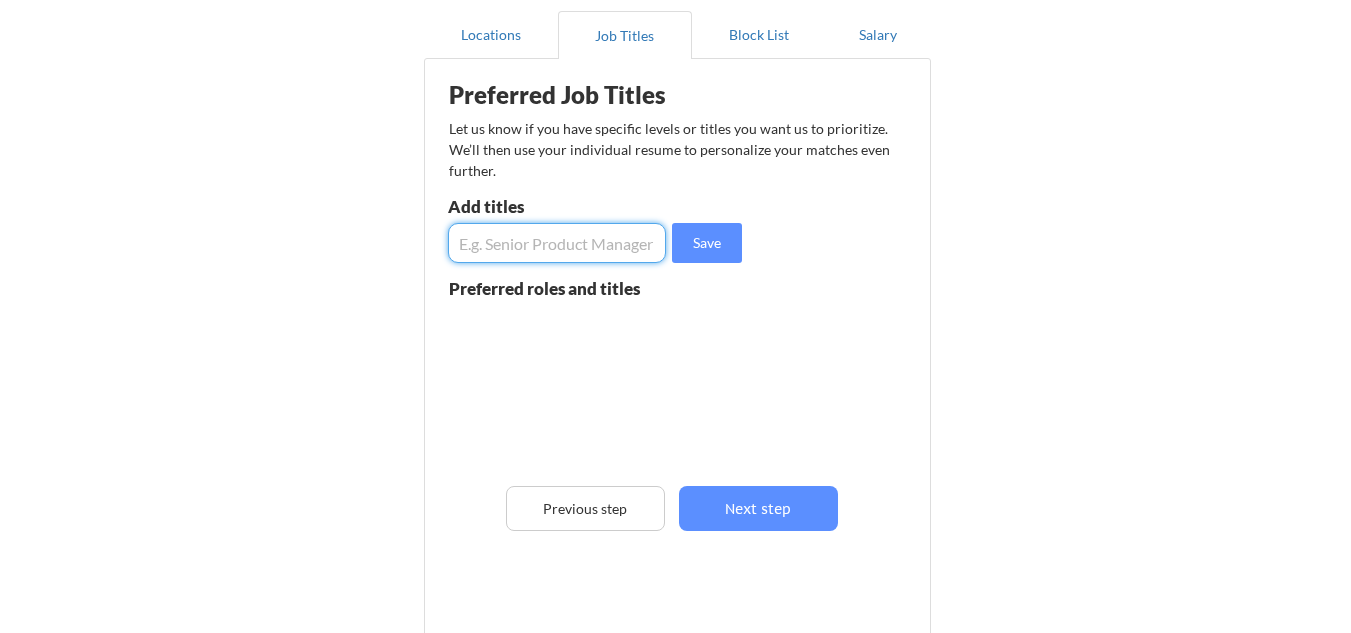 click at bounding box center [557, 243] 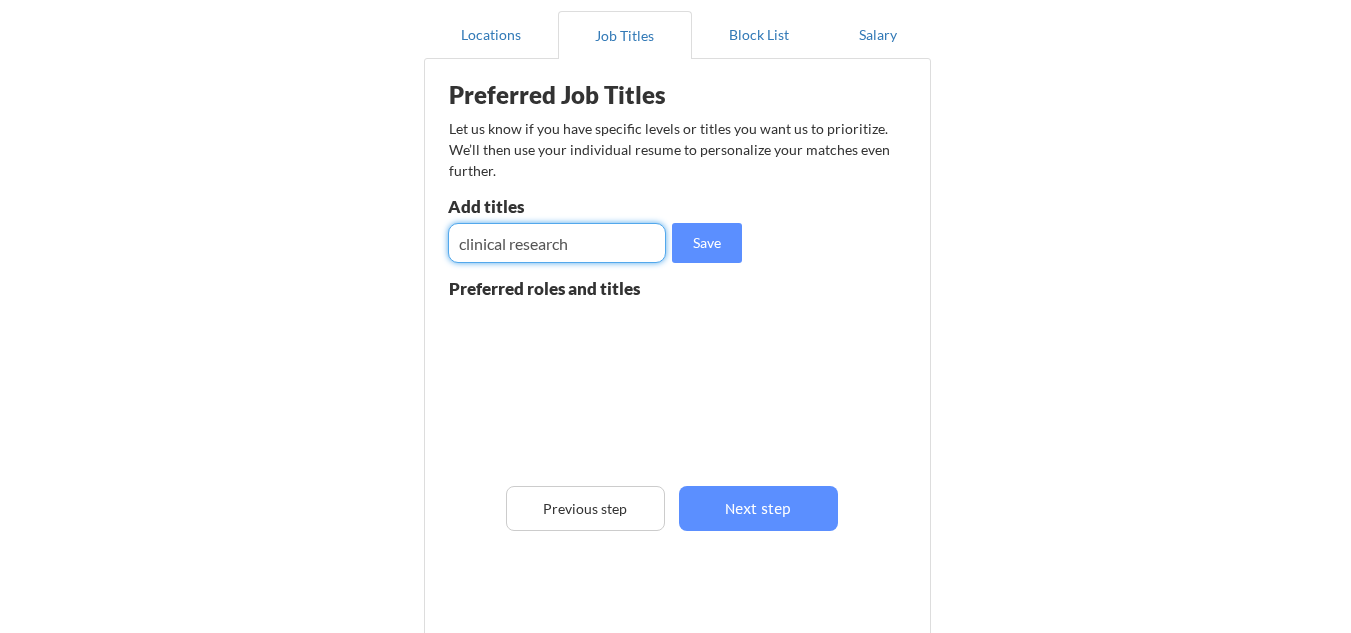 type on "clinical research" 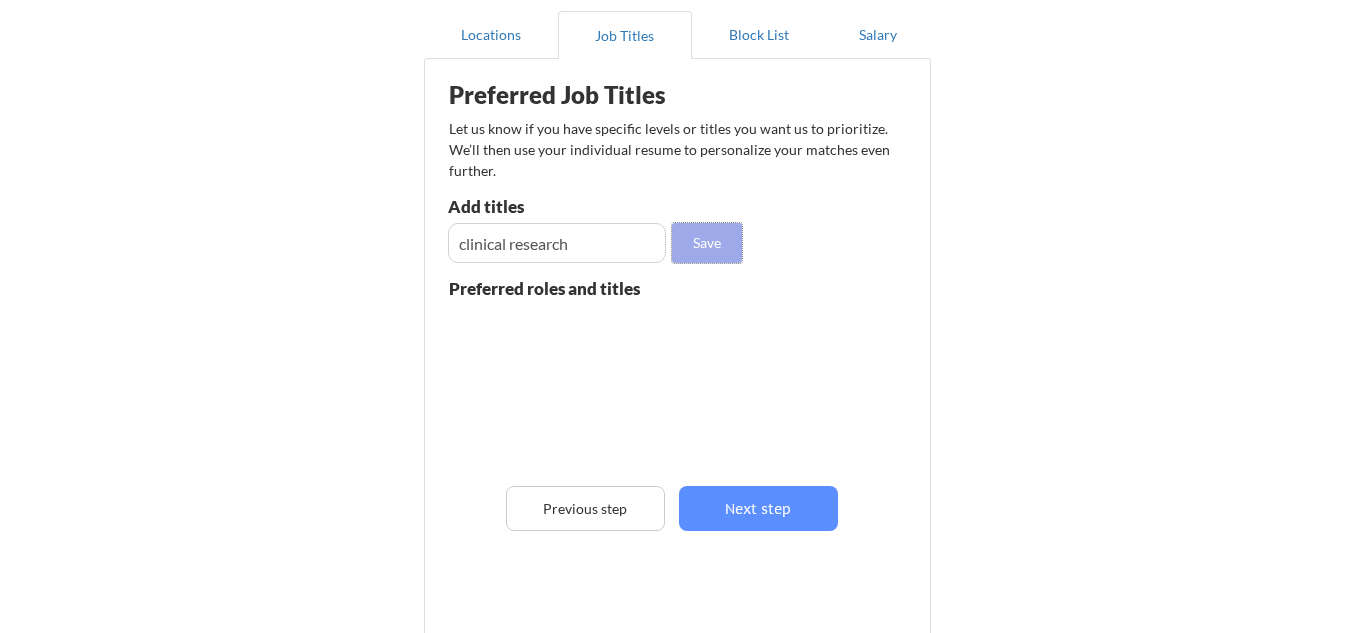 click on "Save" at bounding box center [707, 243] 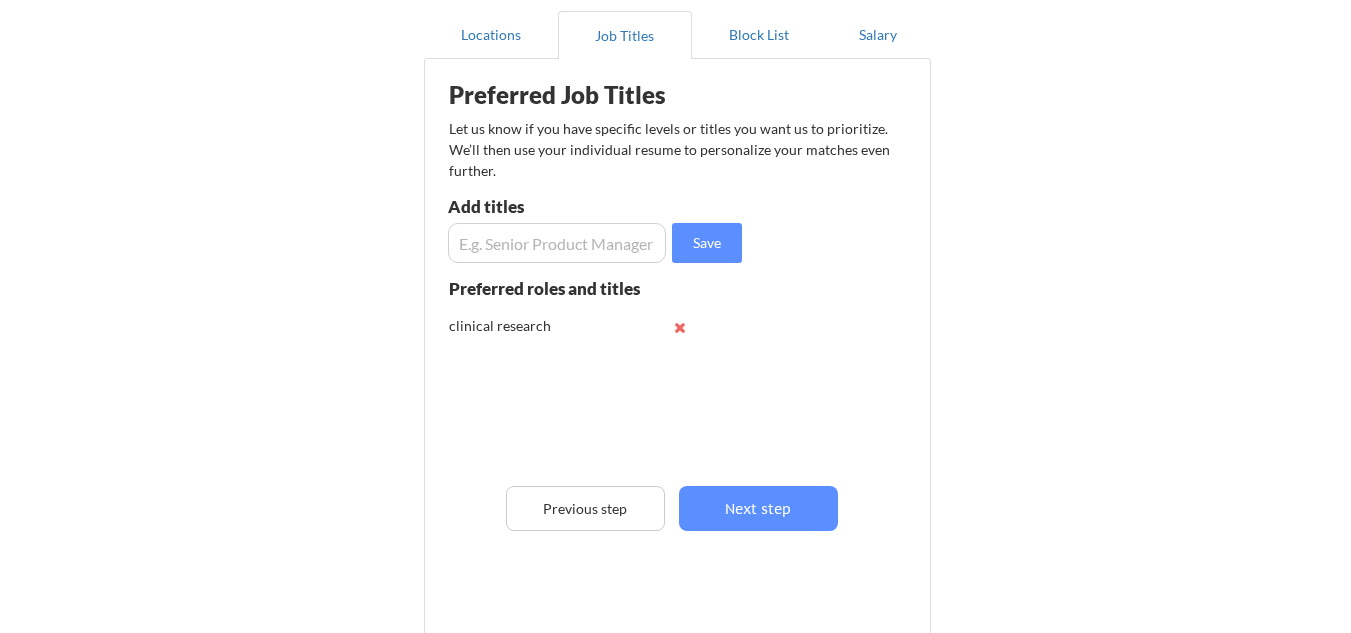 click at bounding box center (557, 243) 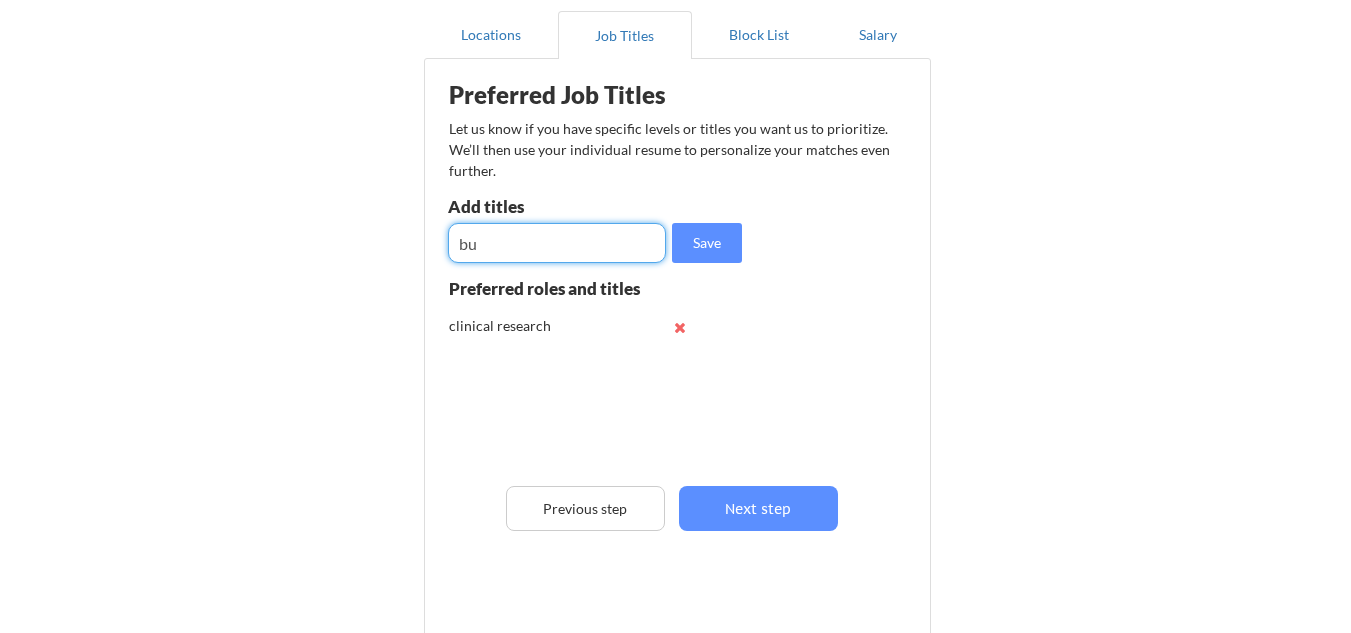 type on "b" 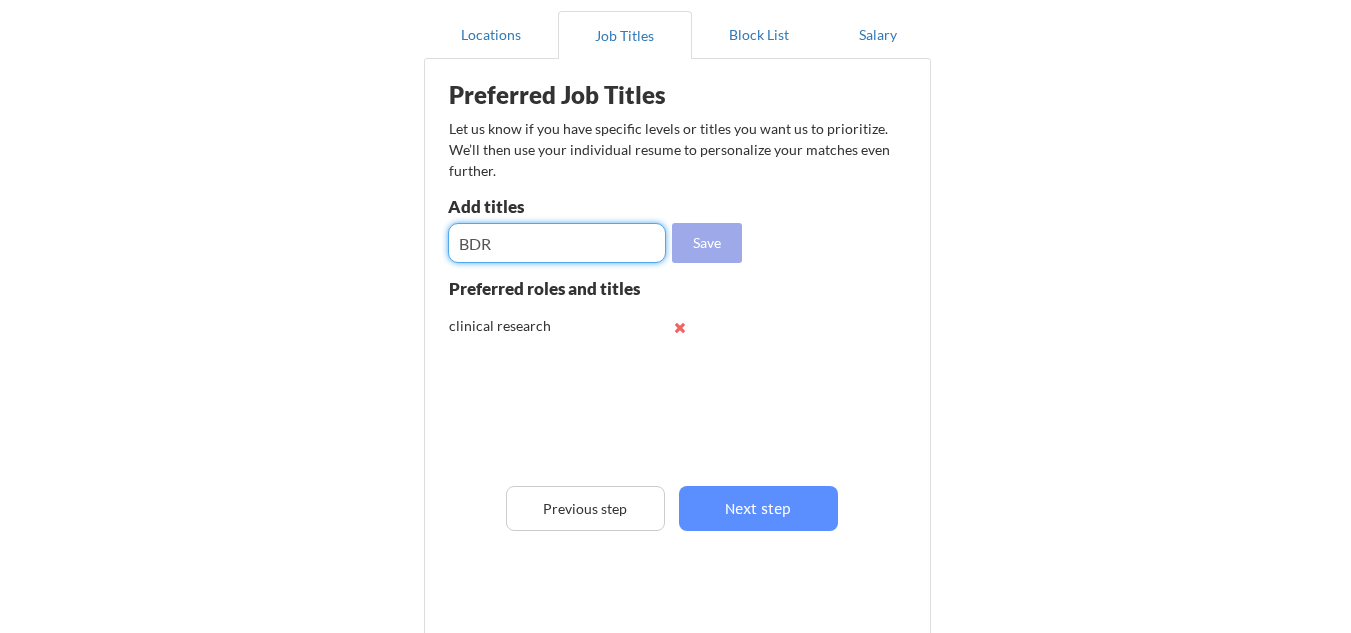 type on "BDR" 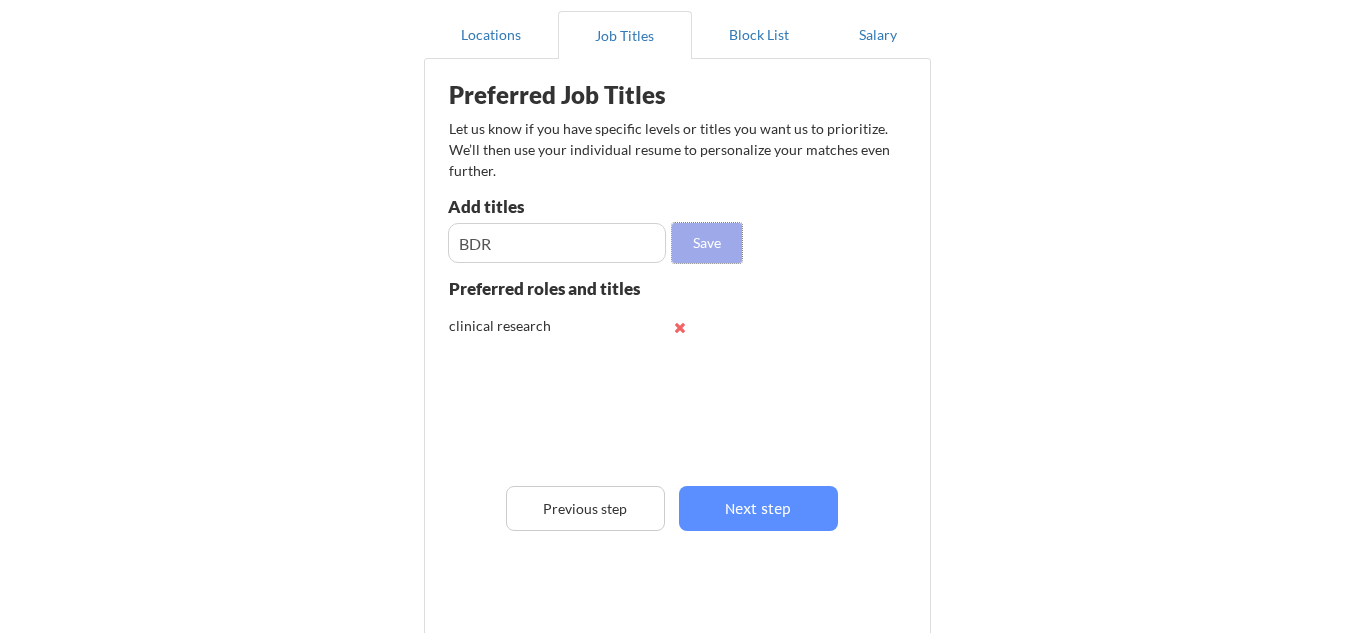 click on "Save" at bounding box center (707, 243) 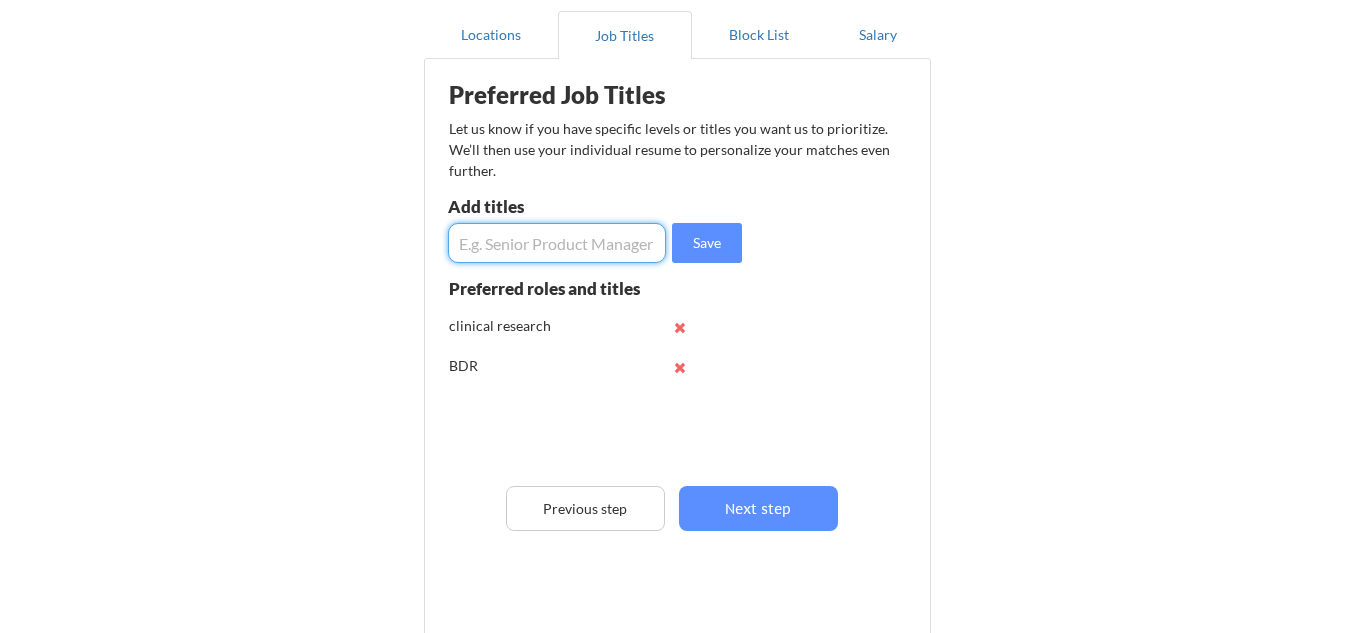 click at bounding box center (557, 243) 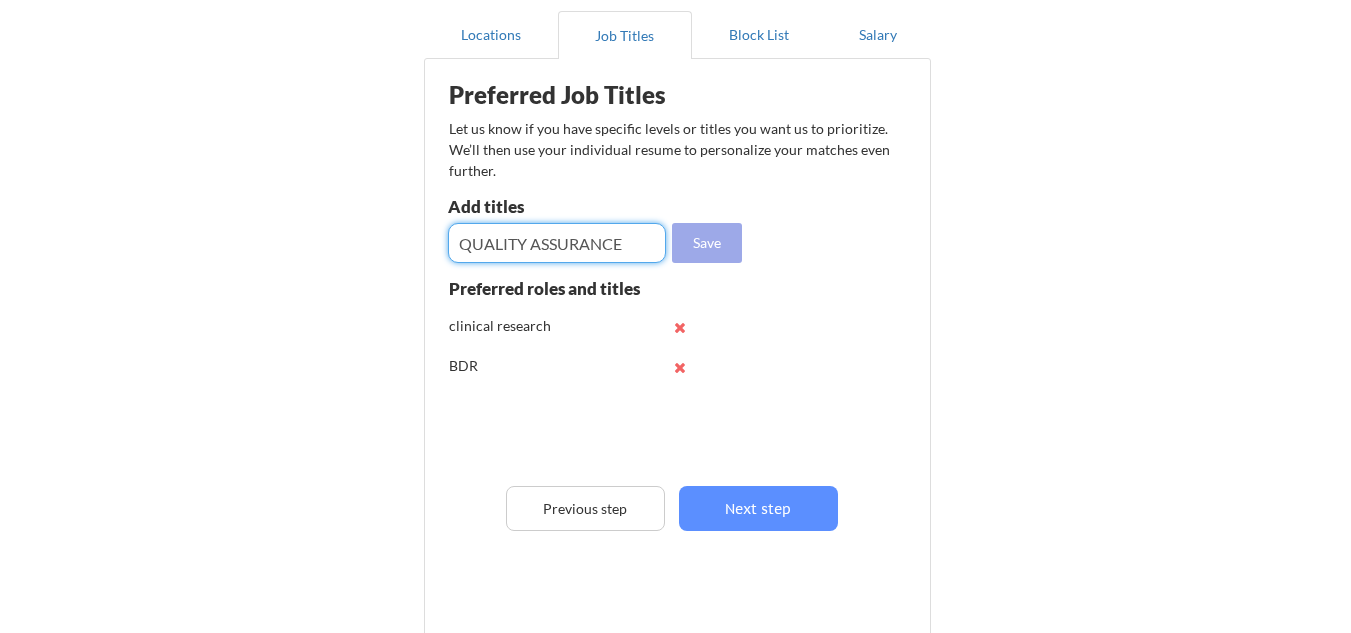 type on "QUALITY ASSURANCE" 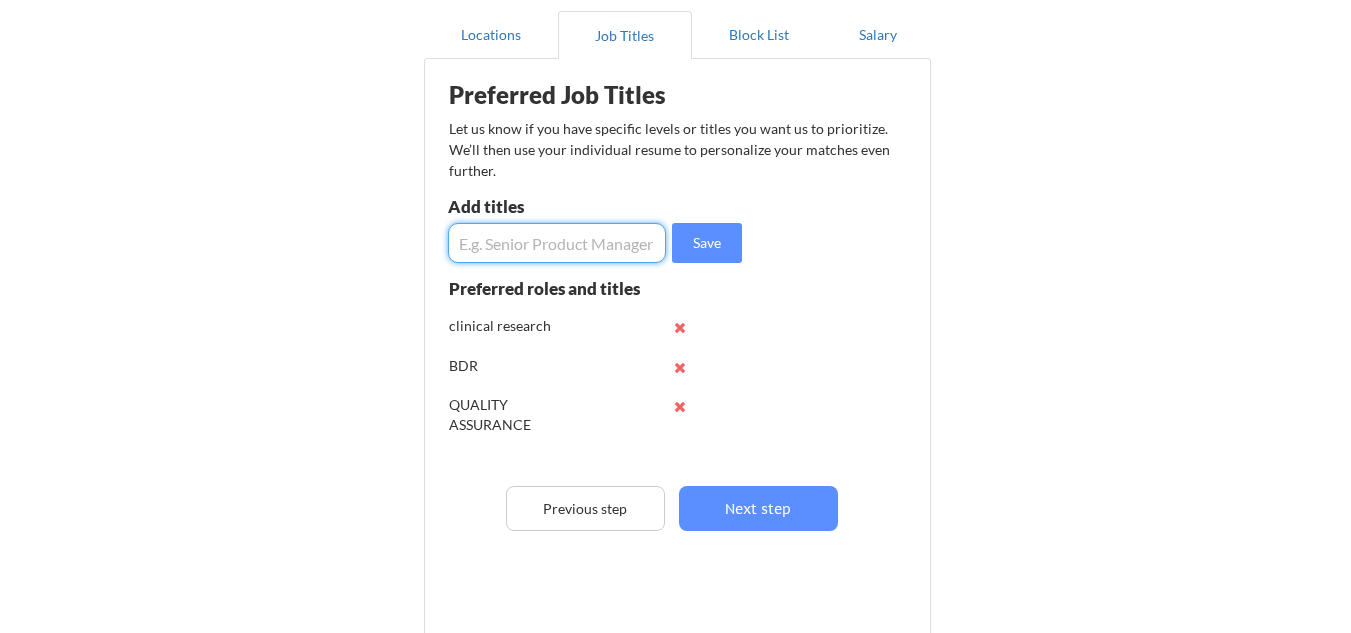 click at bounding box center [557, 243] 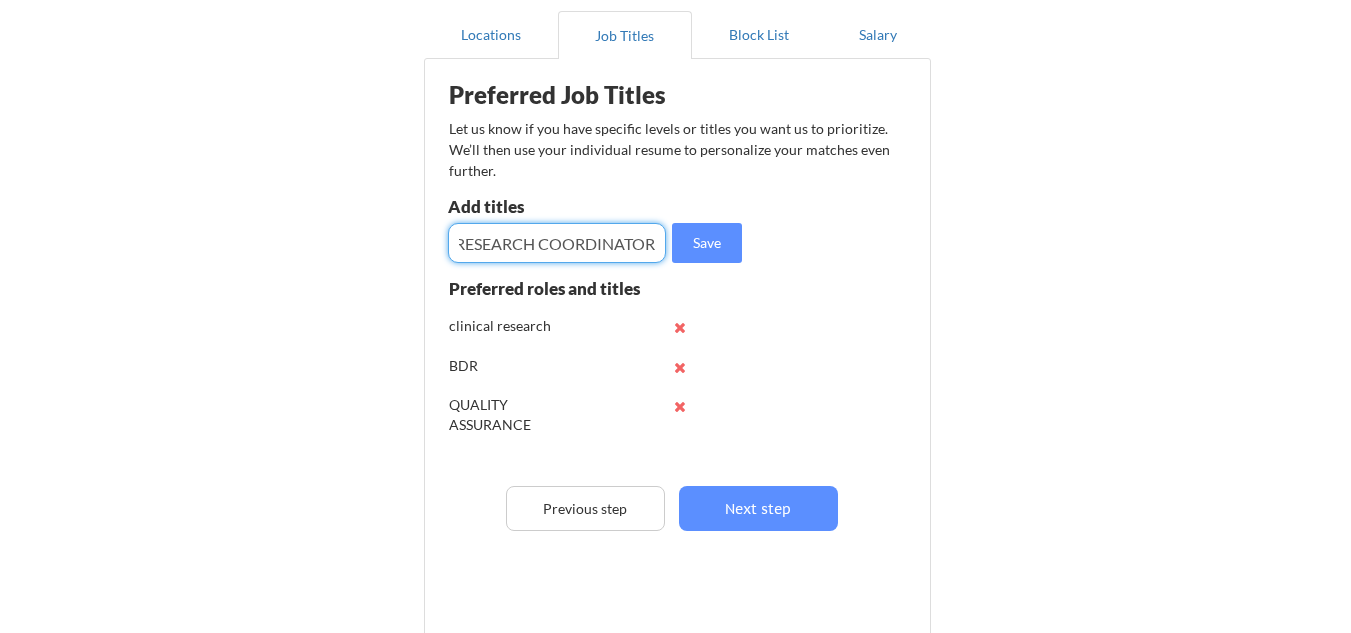 scroll, scrollTop: 0, scrollLeft: 9, axis: horizontal 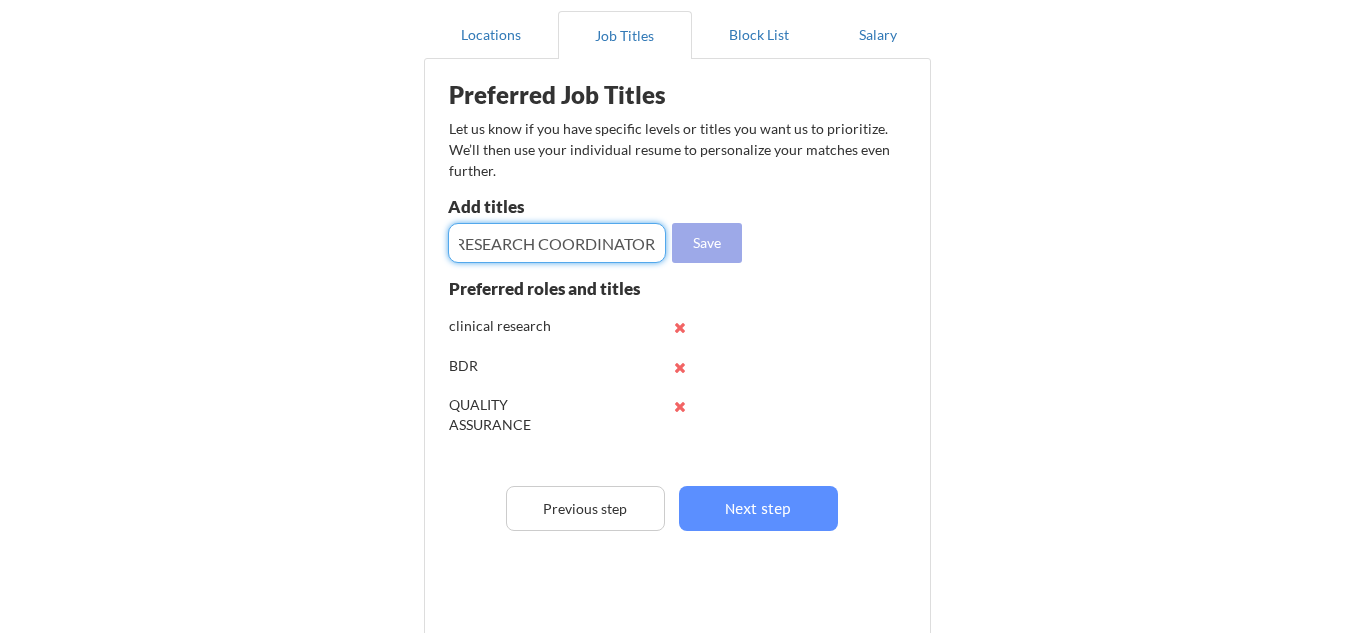 type on "RESEARCH COORDINATOR" 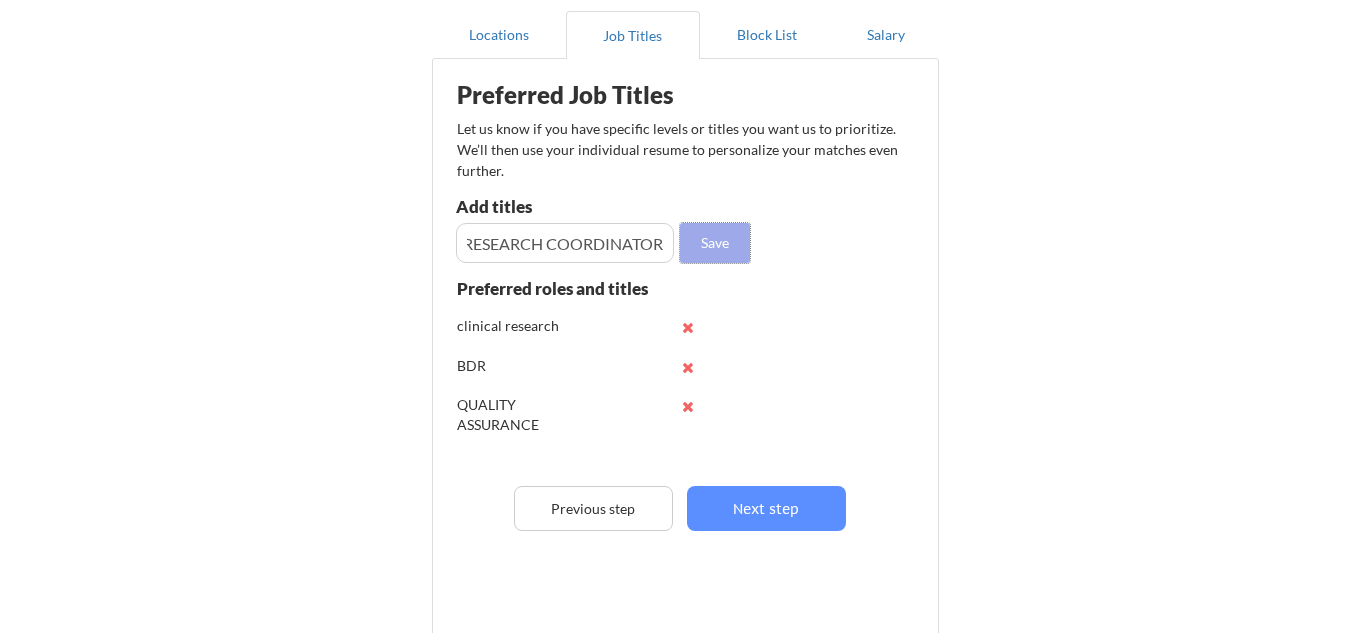 scroll, scrollTop: 0, scrollLeft: 0, axis: both 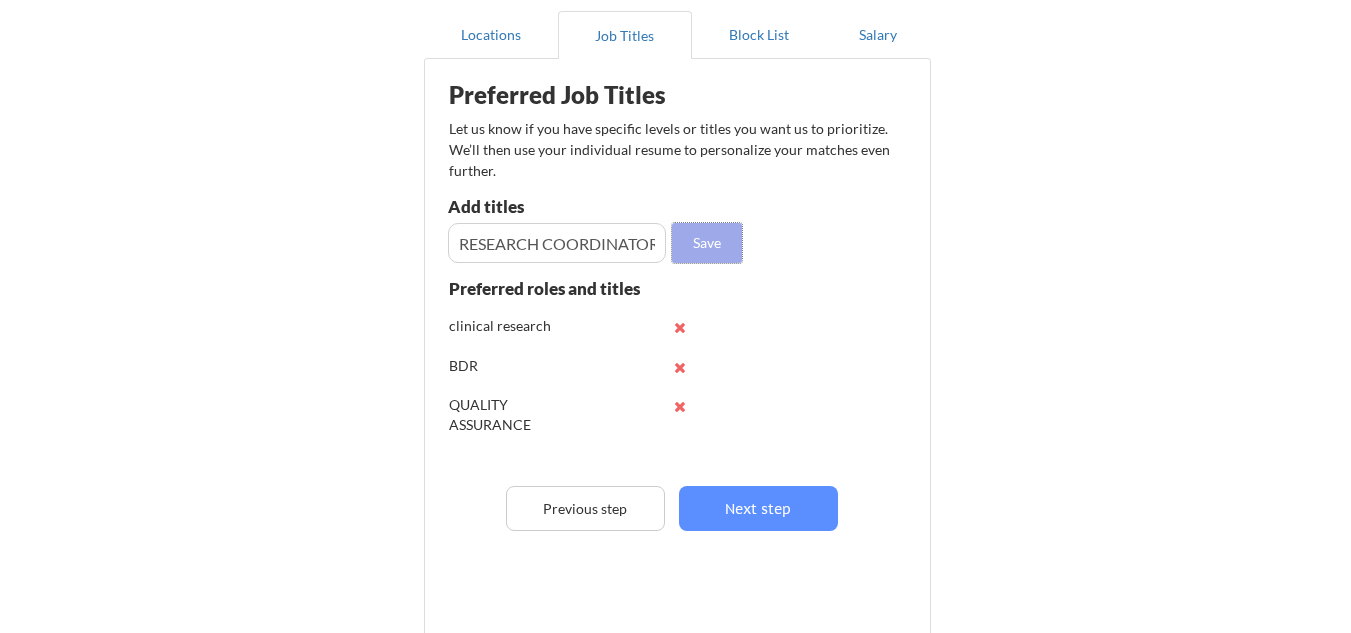click on "Save" at bounding box center (707, 243) 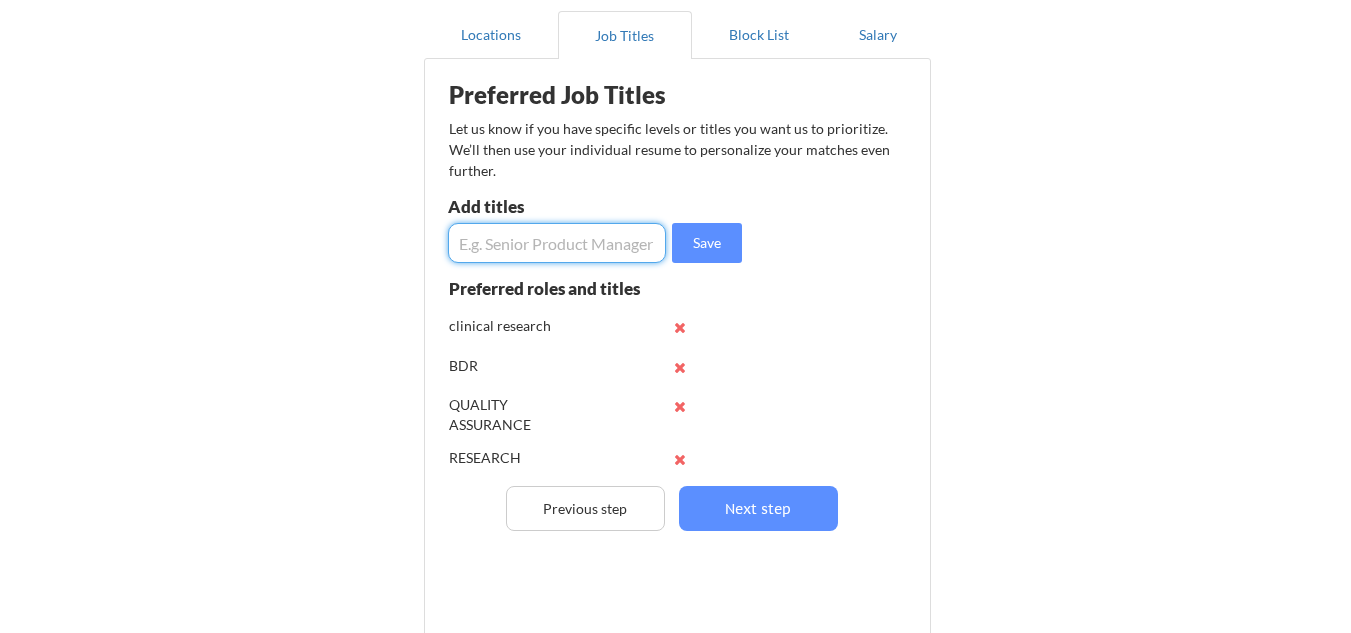 click at bounding box center (557, 243) 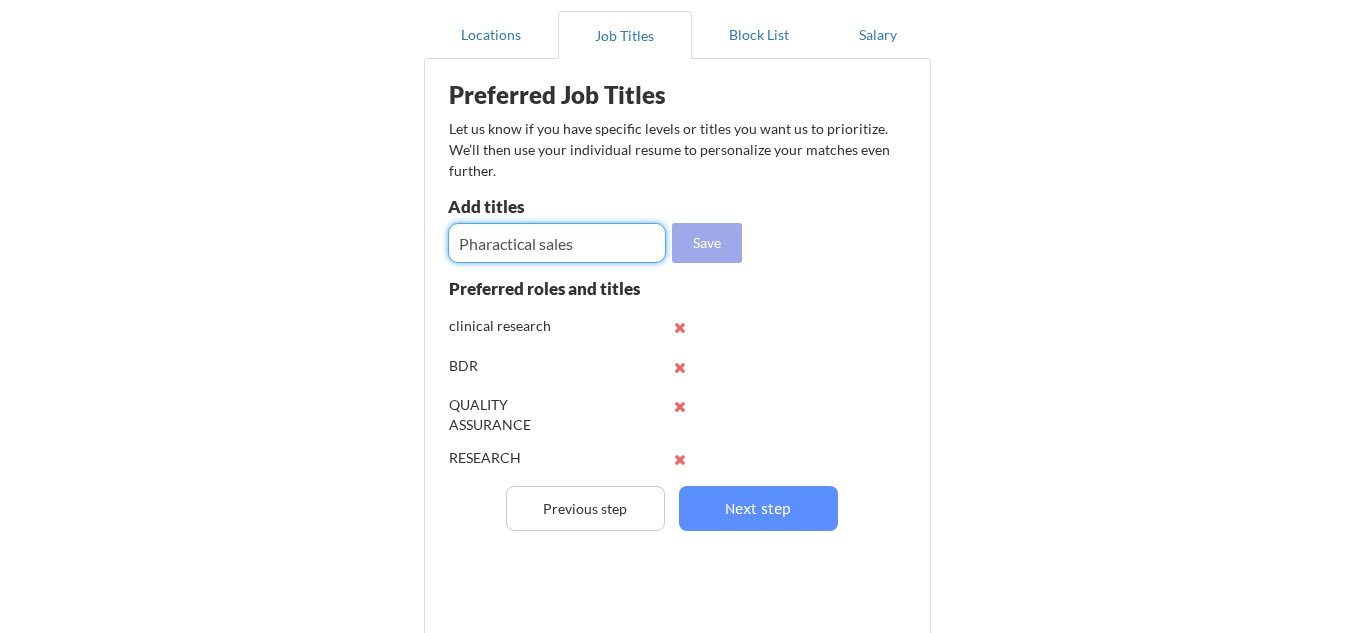 type on "Pharactical sales" 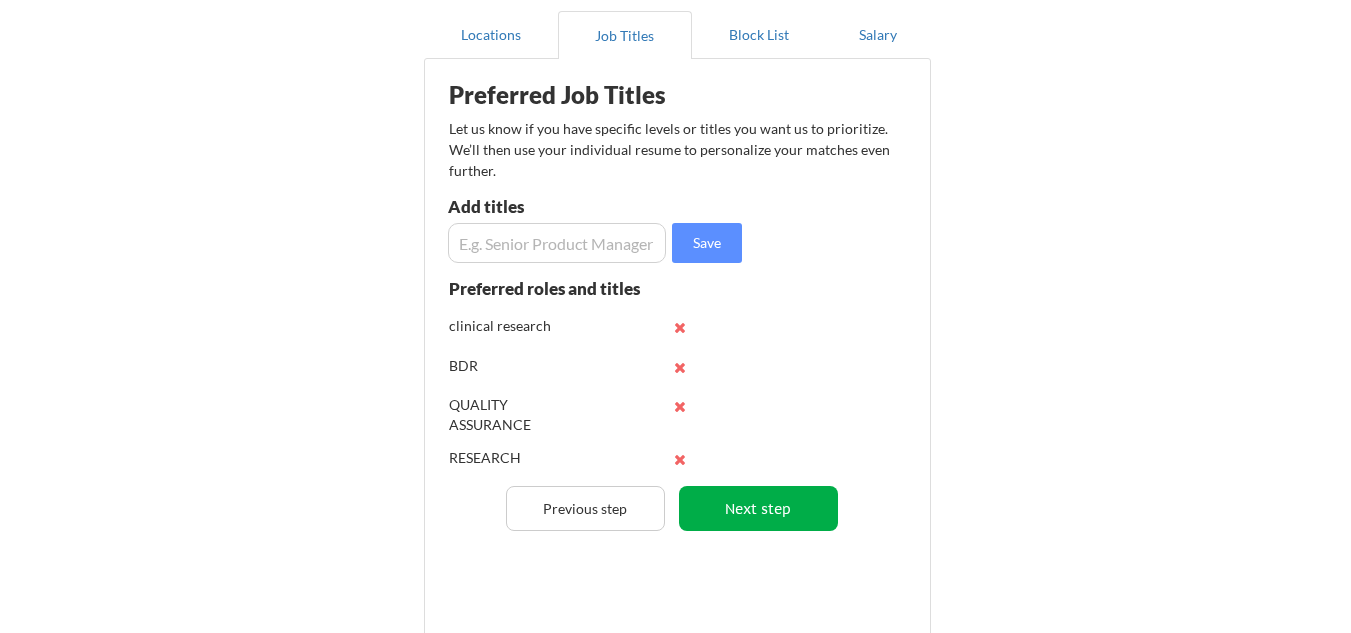 click on "Next step" at bounding box center (758, 508) 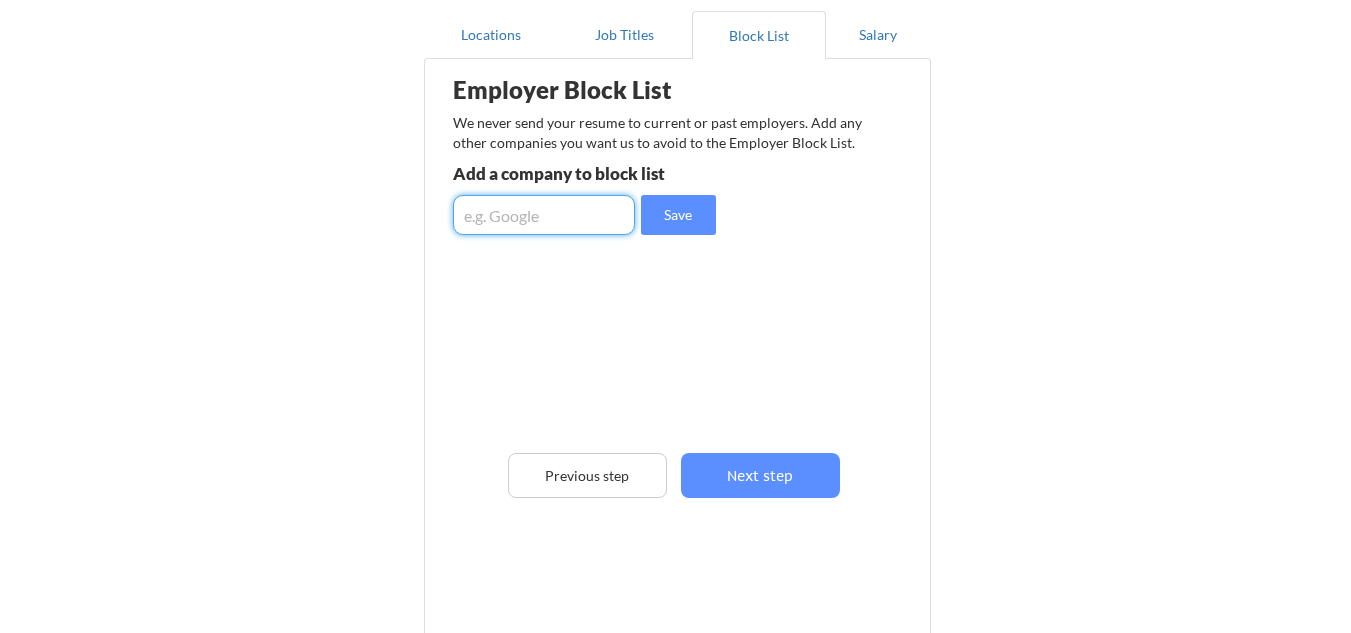 click at bounding box center (544, 215) 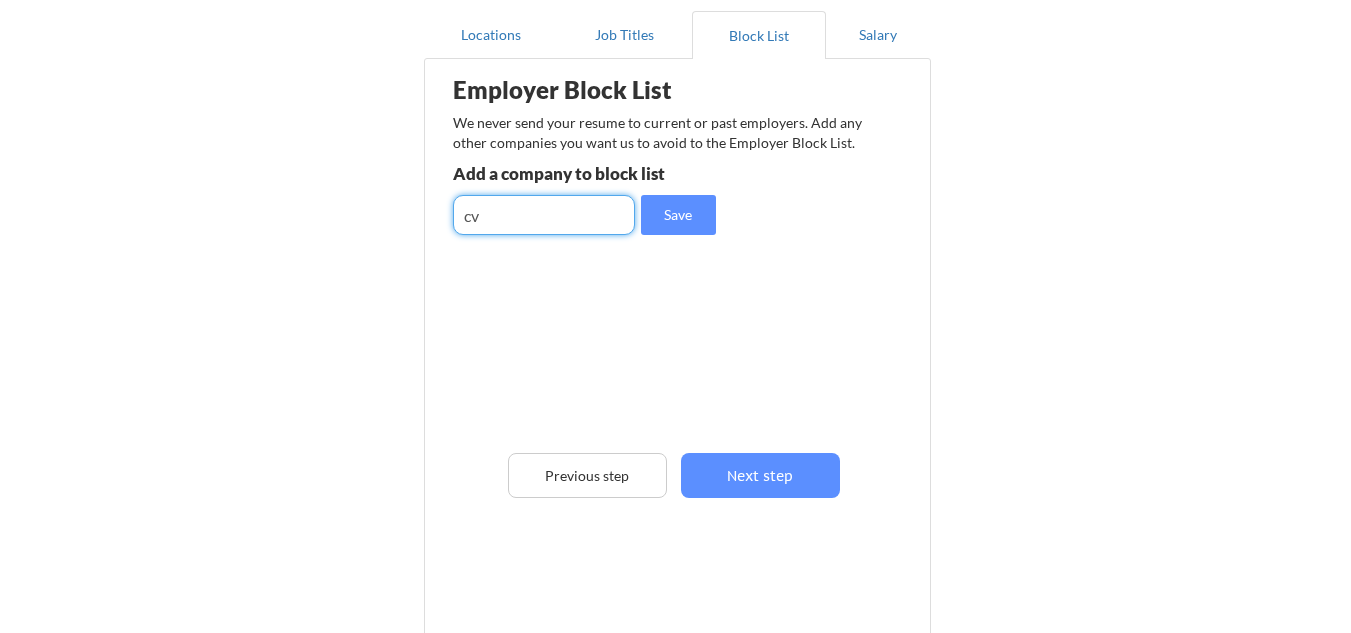 type on "c" 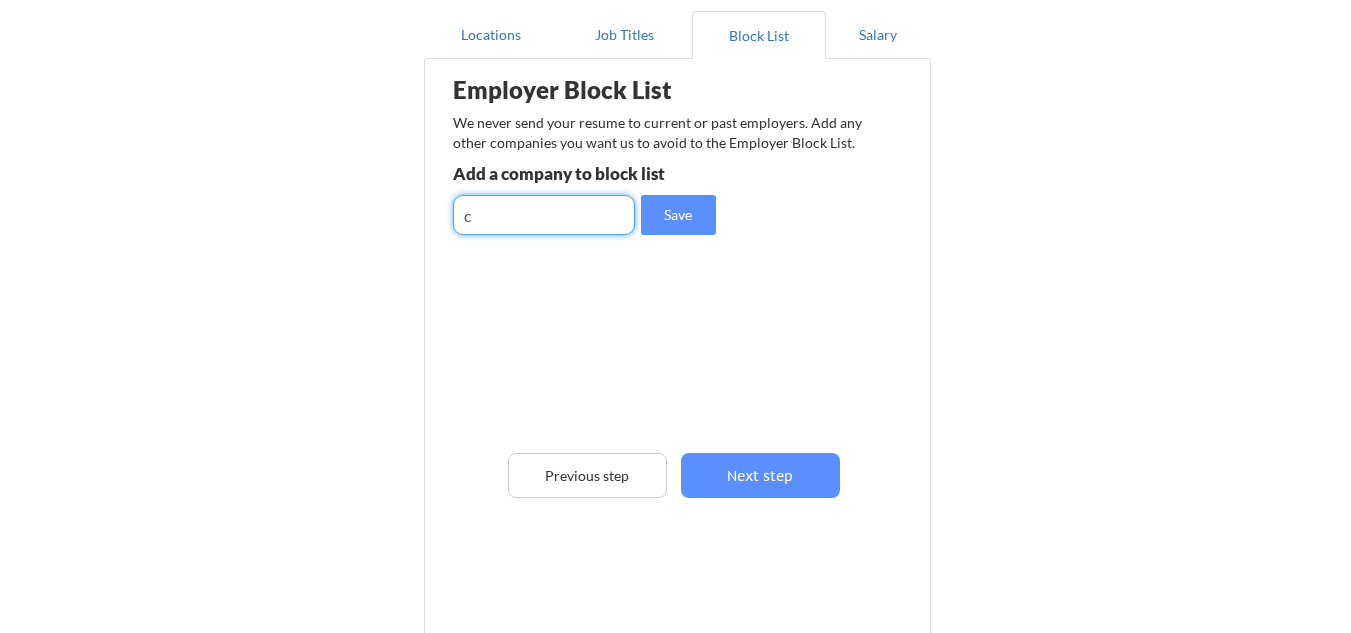 type 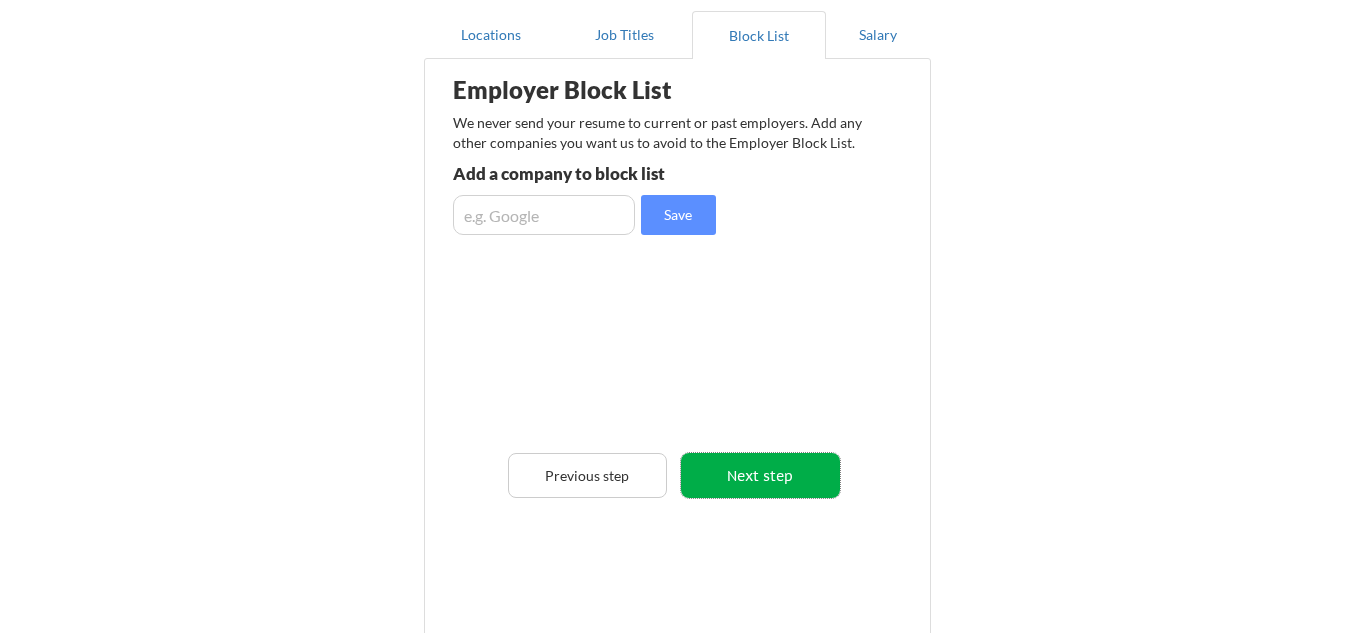 click on "Next step" at bounding box center (760, 475) 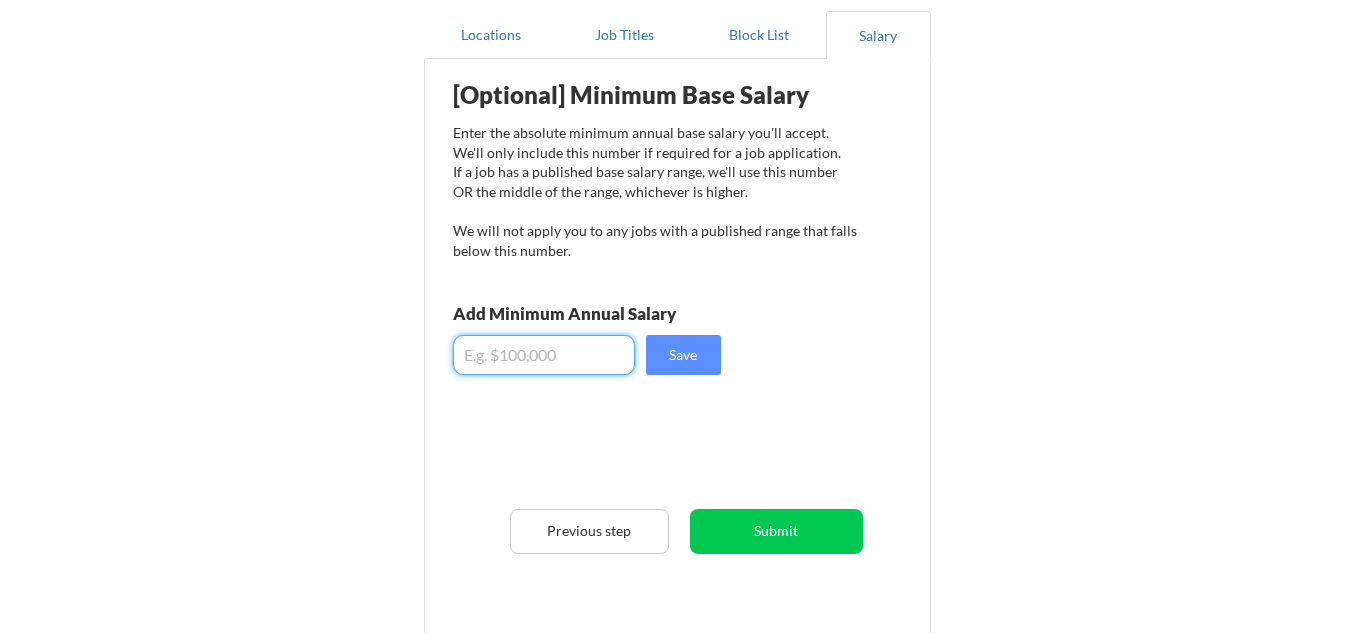 click at bounding box center (544, 355) 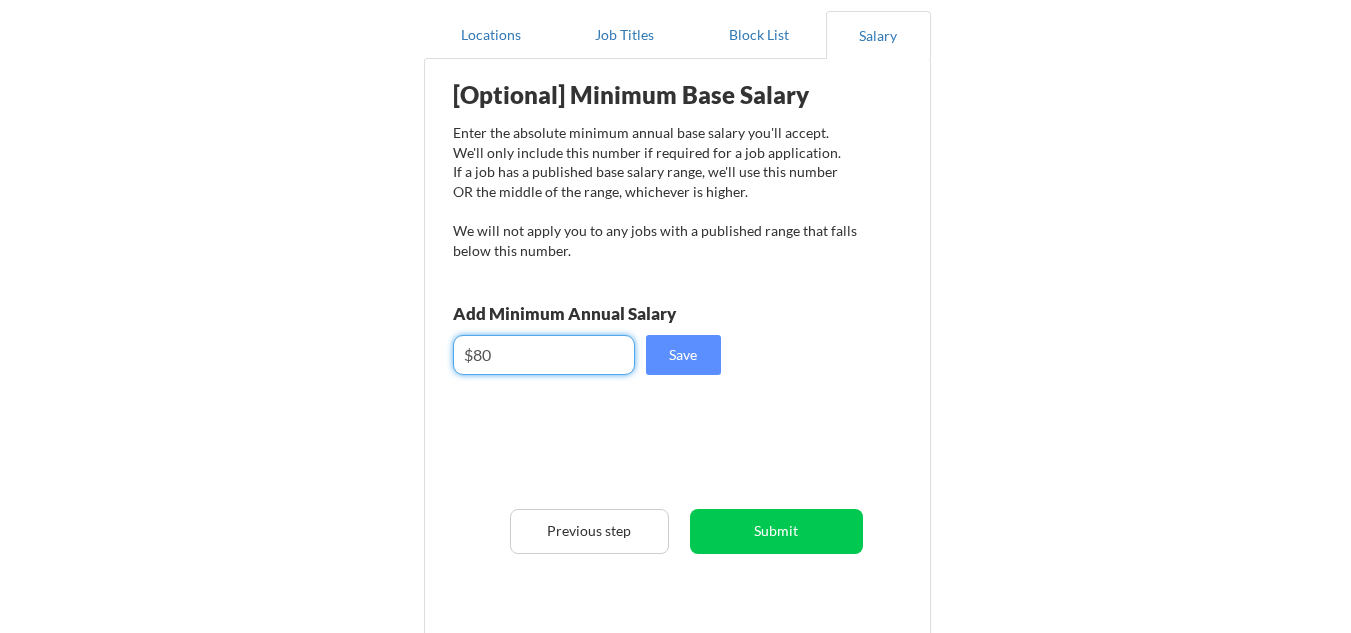 type on "$8" 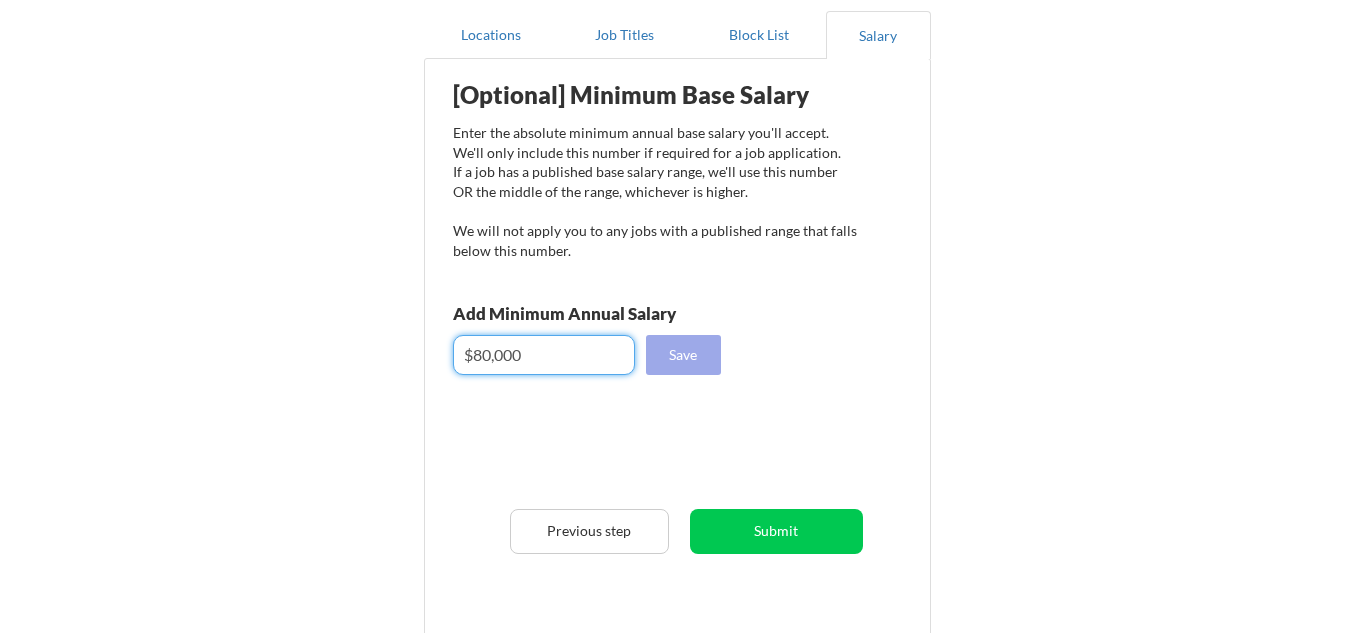 type on "$80,000" 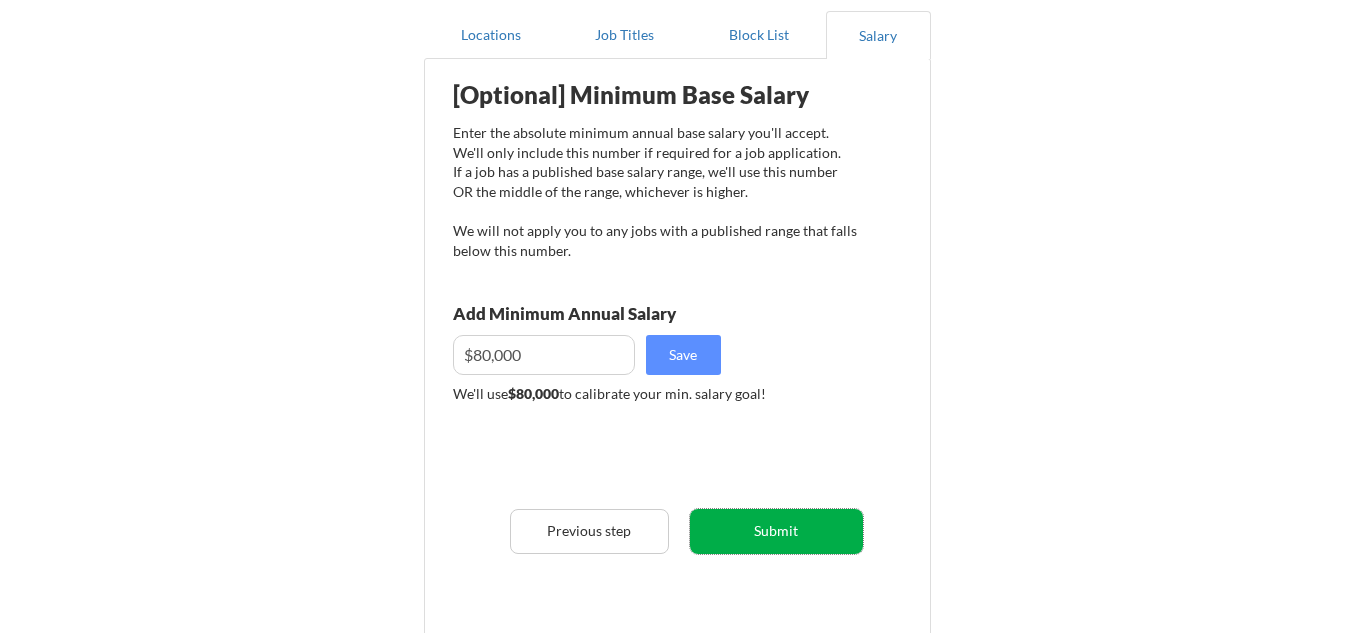 click on "Submit" at bounding box center [776, 531] 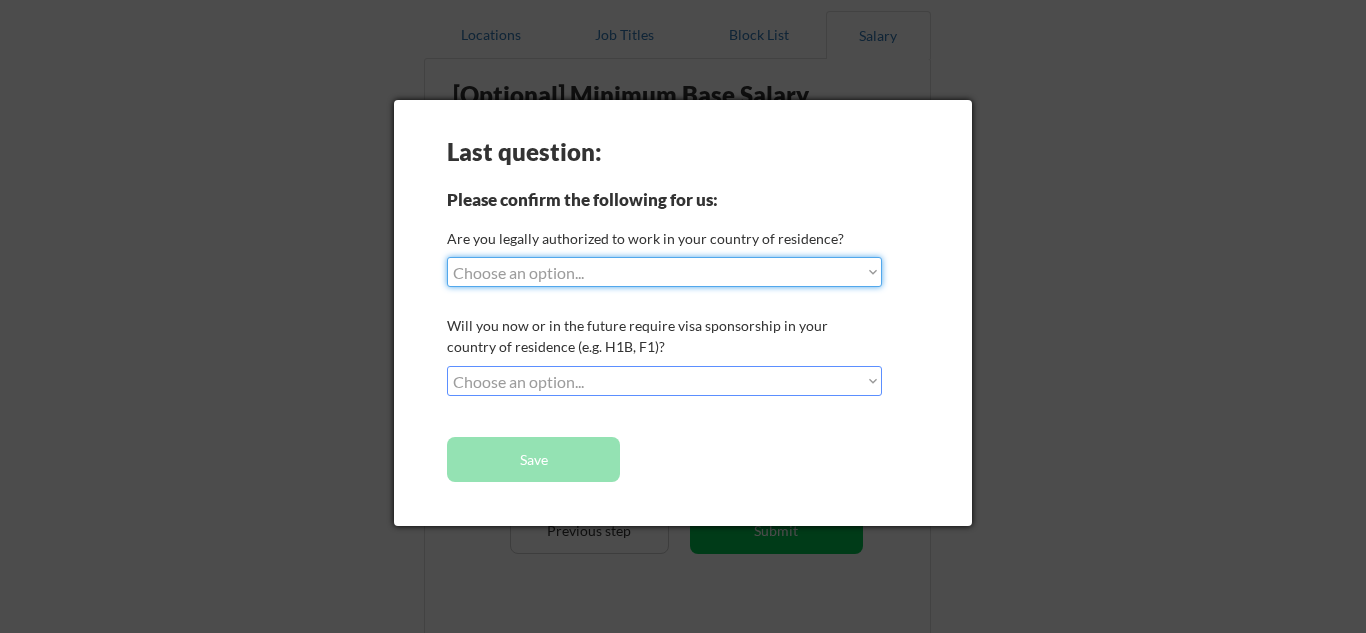 click on "Choose an option... Yes, I am a US Citizen Yes, I am a Canadian Citizen Yes, I am a US Green Card Holder Yes, I am an Other Permanent Resident Yes, I am here on a visa (H1B, OPT, etc.) No, I am not (yet) authorized" at bounding box center [664, 272] 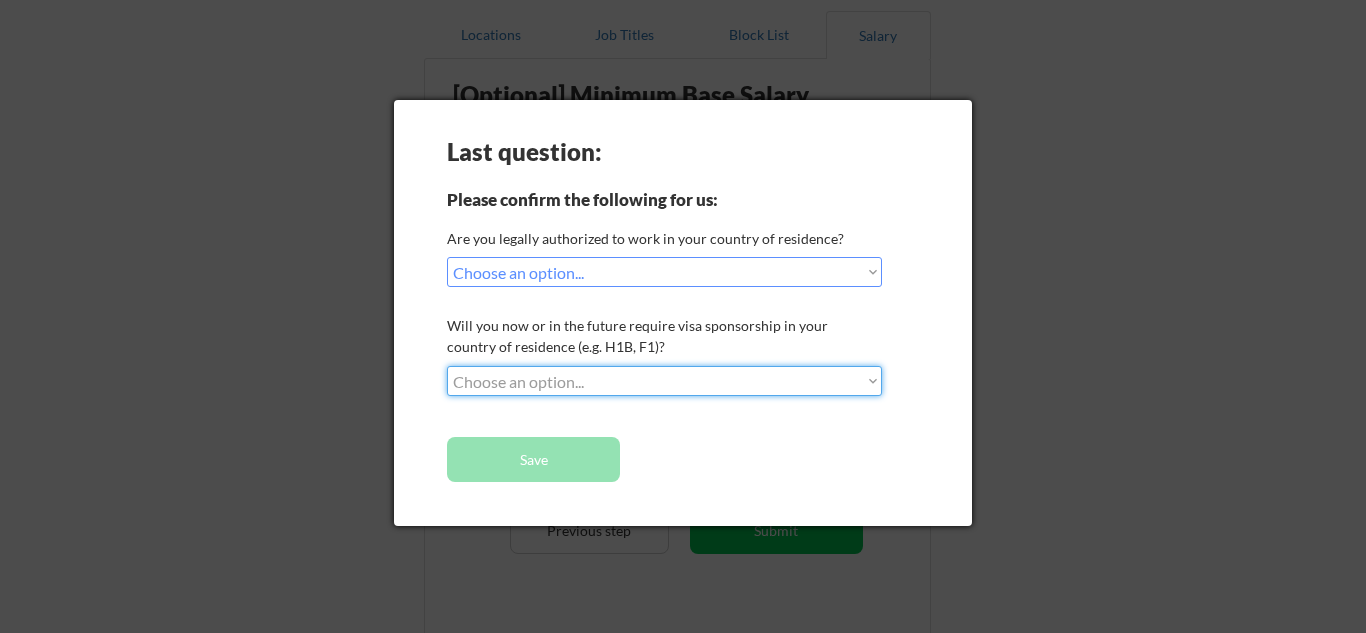 click on "Choose an option... No, I will not need sponsorship Yes, I will need sponsorship" at bounding box center (664, 381) 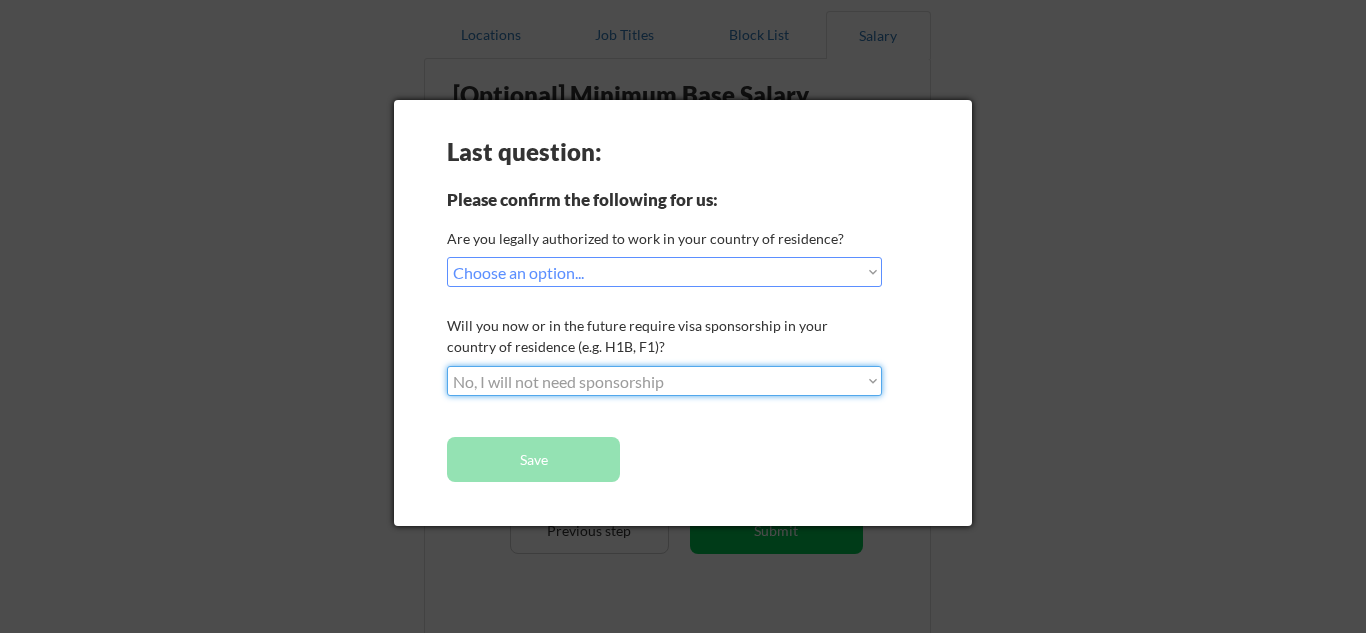 click on "Choose an option... No, I will not need sponsorship Yes, I will need sponsorship" at bounding box center (664, 381) 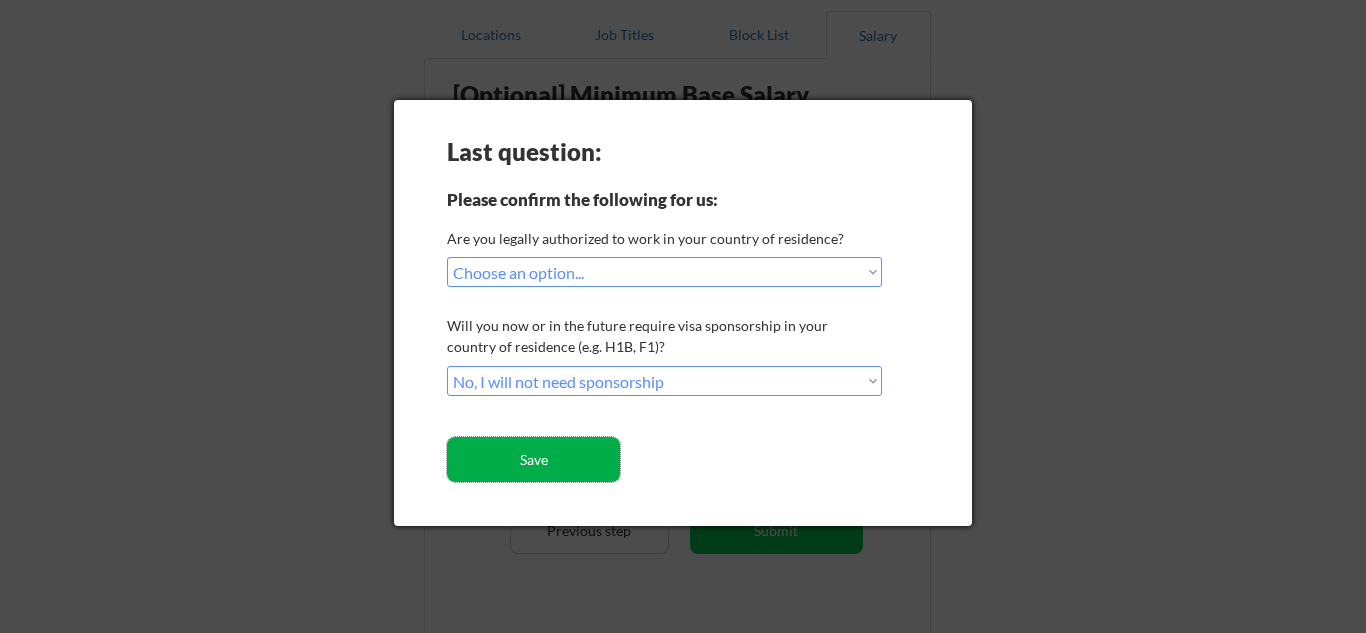click on "Save" at bounding box center (533, 459) 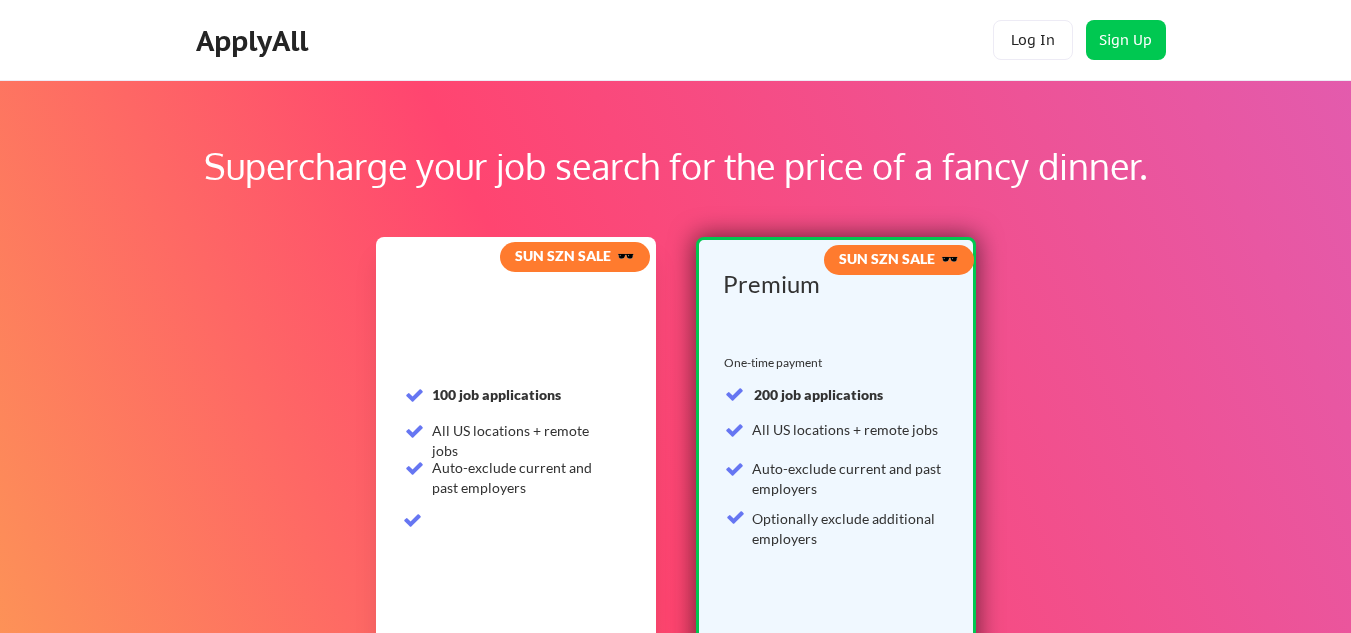 scroll, scrollTop: 0, scrollLeft: 0, axis: both 